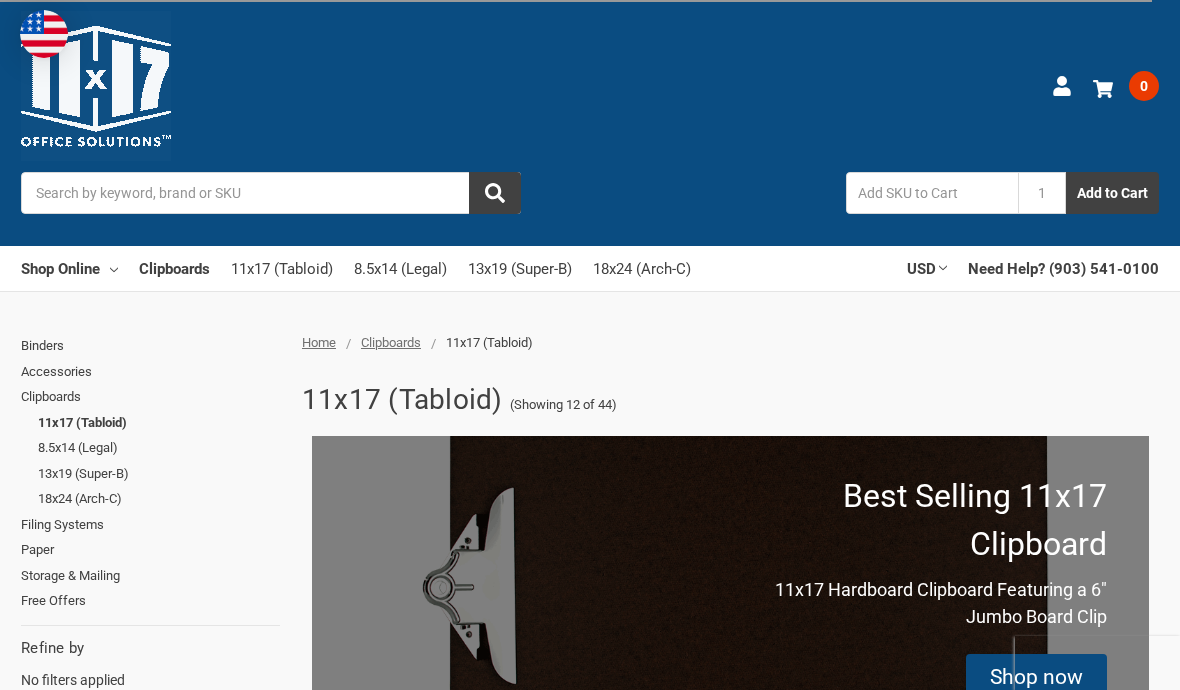 scroll, scrollTop: 83, scrollLeft: 0, axis: vertical 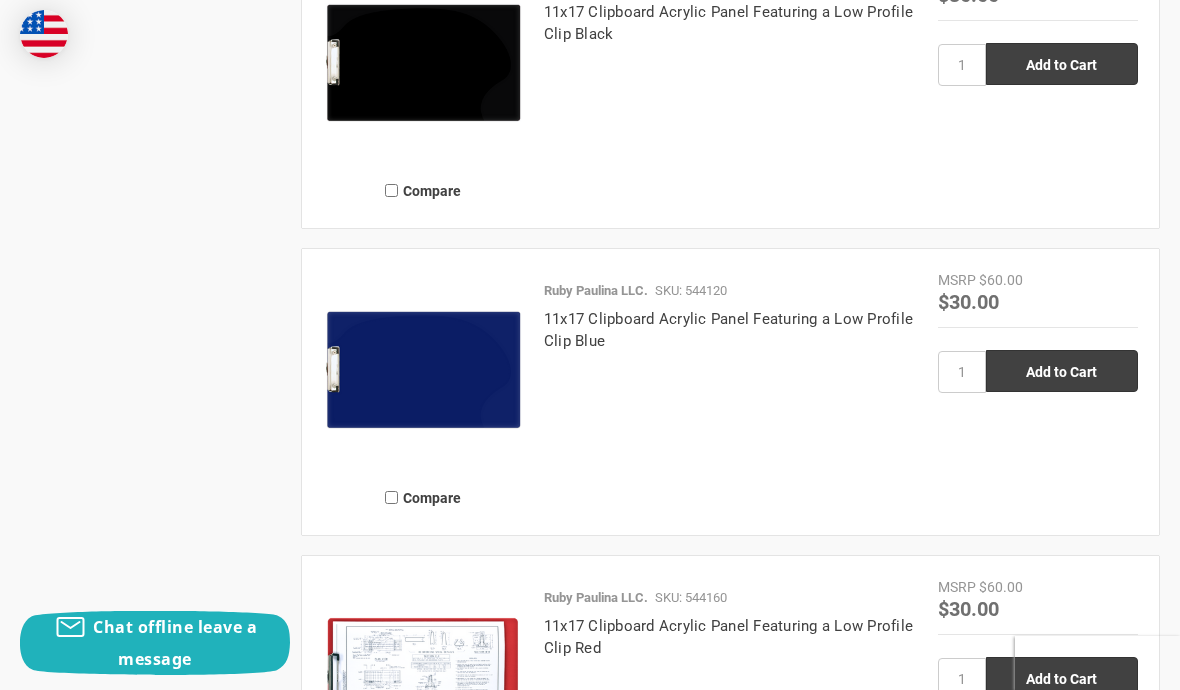 click on "11x17 Clipboard Acrylic Panel Featuring a Low Profile Clip Blue" at bounding box center [728, 330] 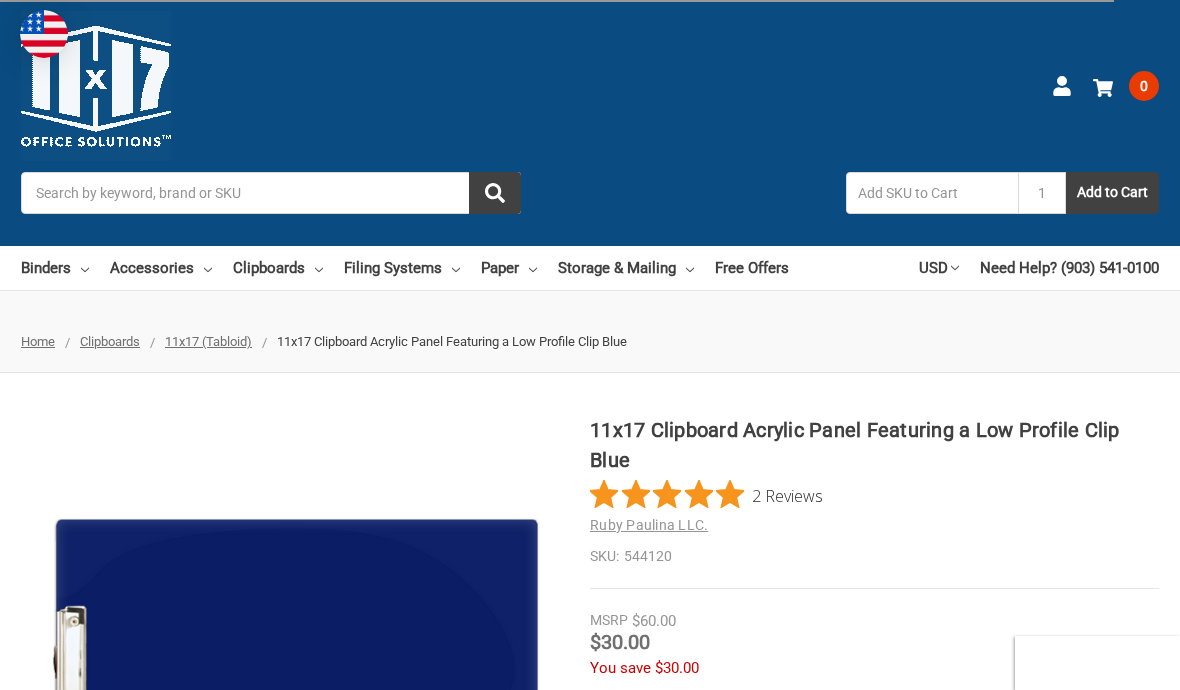 scroll, scrollTop: 0, scrollLeft: 0, axis: both 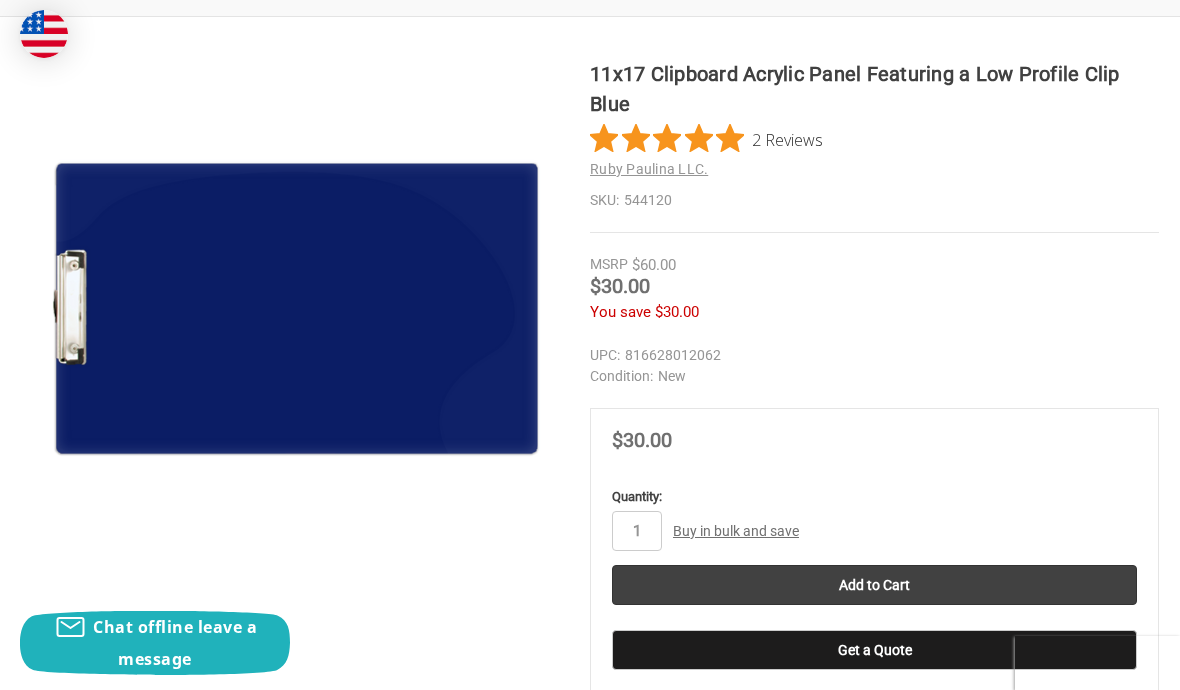 click on "Add to Cart" at bounding box center (874, 585) 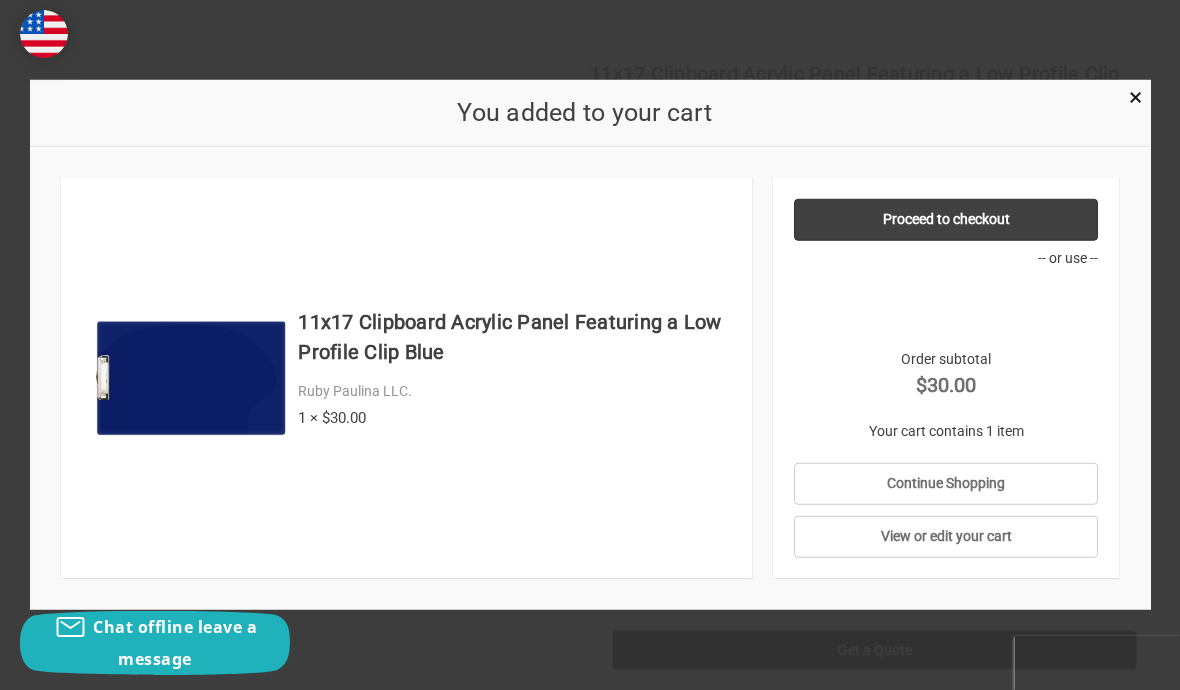 click on "×" at bounding box center [1135, 97] 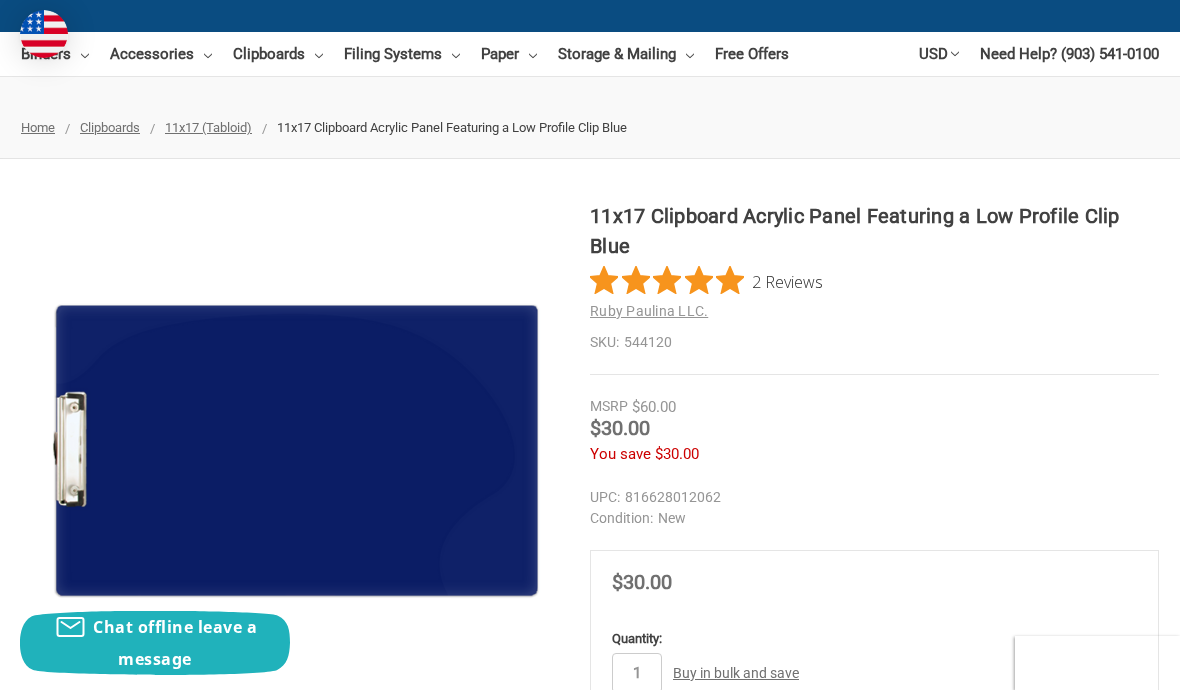 scroll, scrollTop: 0, scrollLeft: 0, axis: both 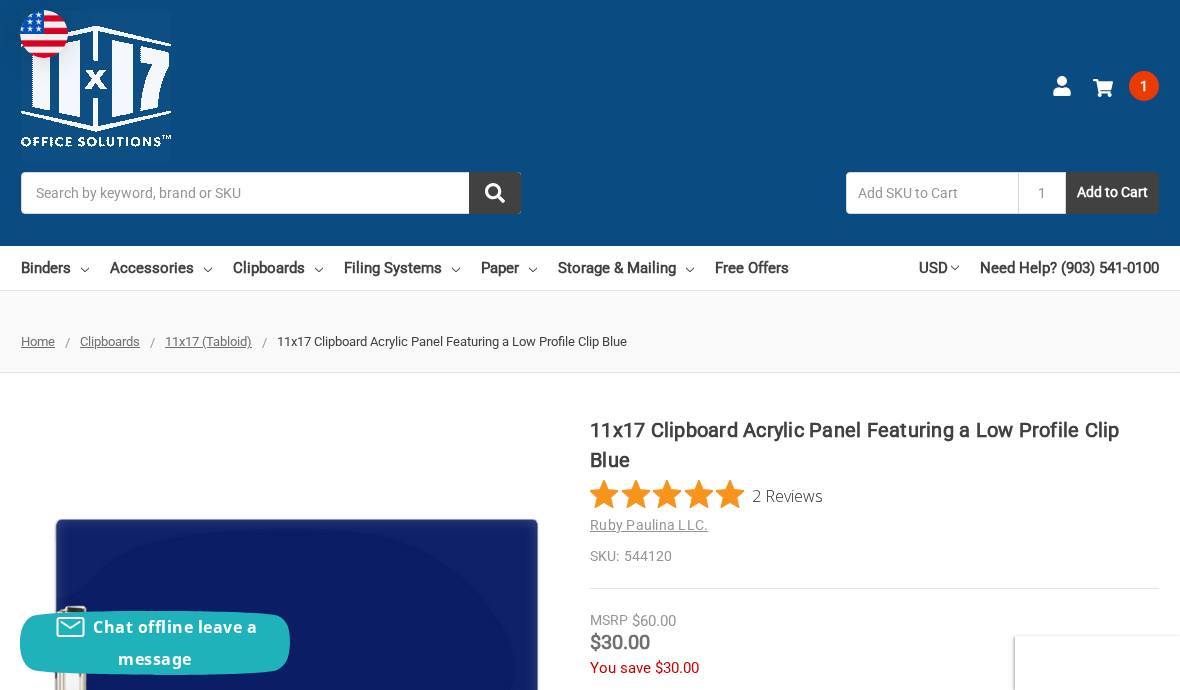 click on "Accessories" at bounding box center (161, 268) 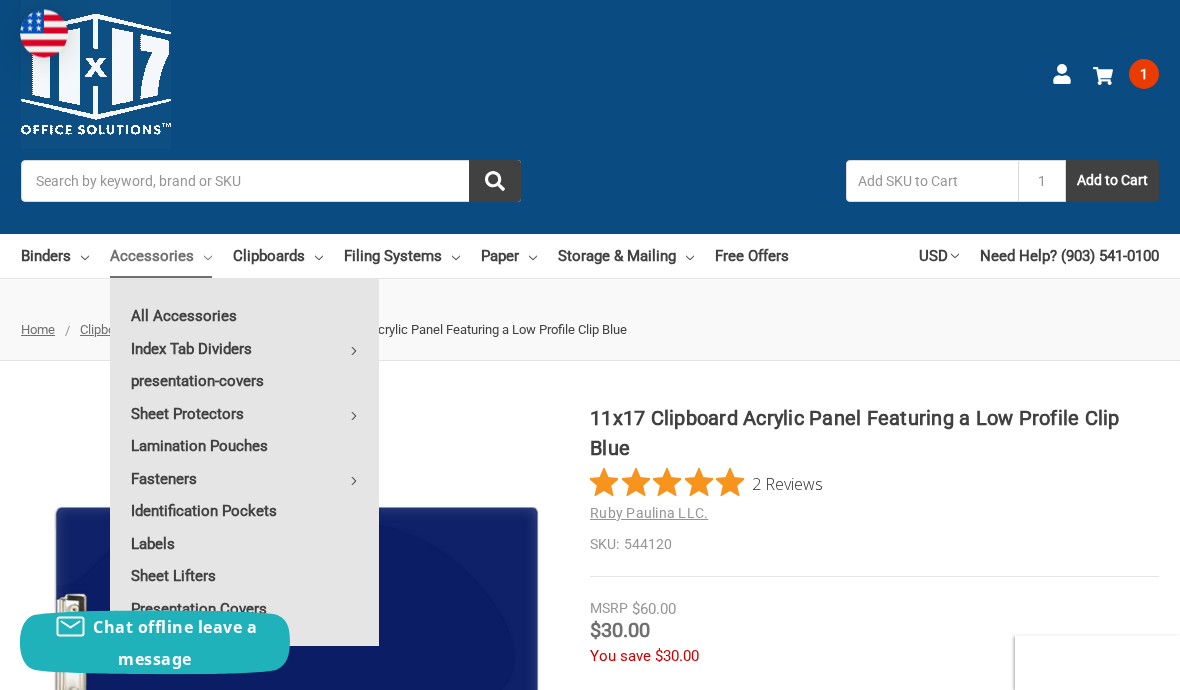 scroll, scrollTop: 12, scrollLeft: 0, axis: vertical 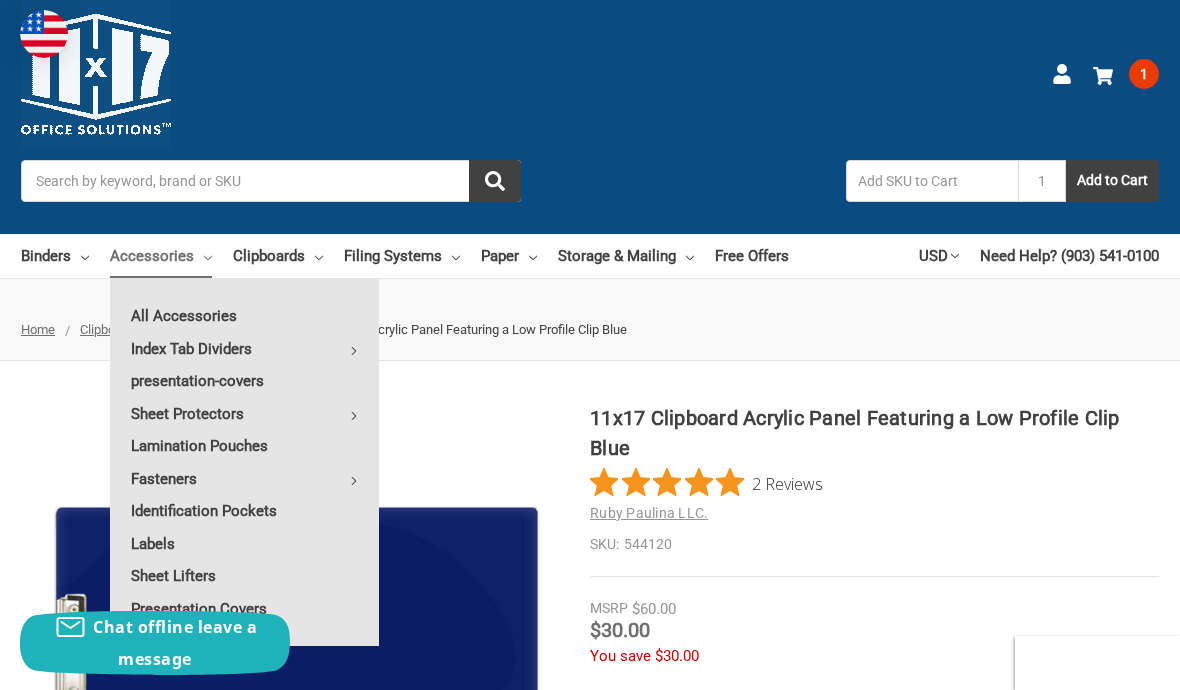 click on "All Accessories" at bounding box center (244, 316) 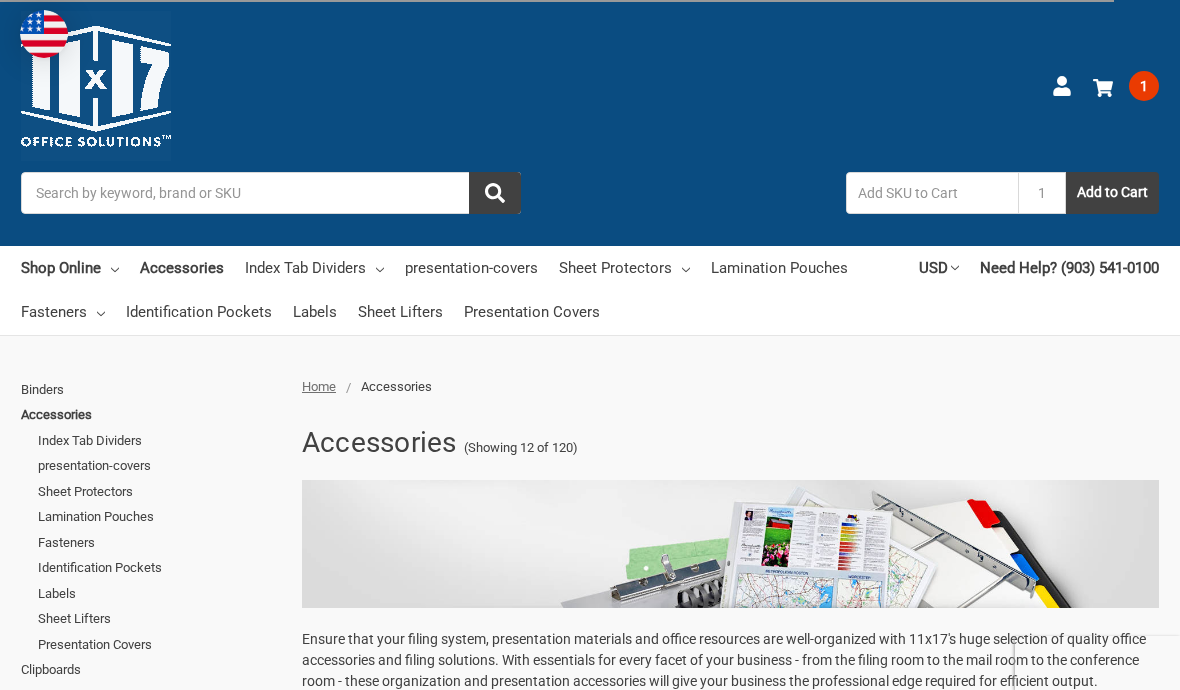 scroll, scrollTop: 220, scrollLeft: 0, axis: vertical 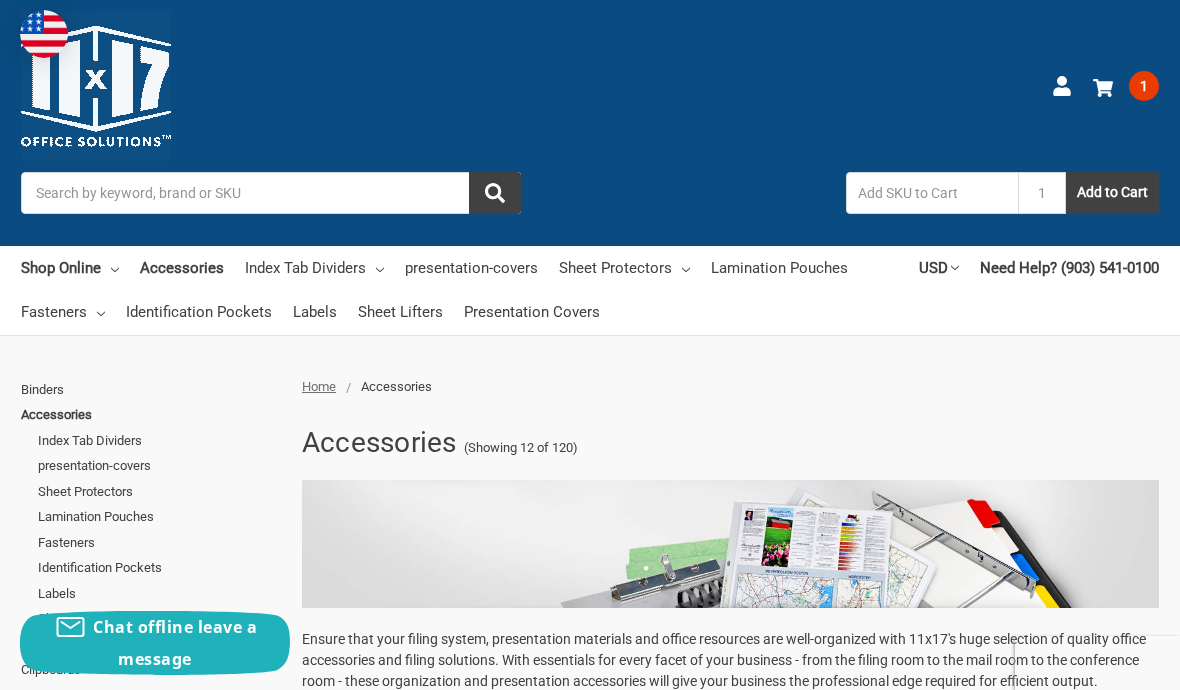 click on "Search" at bounding box center [271, 193] 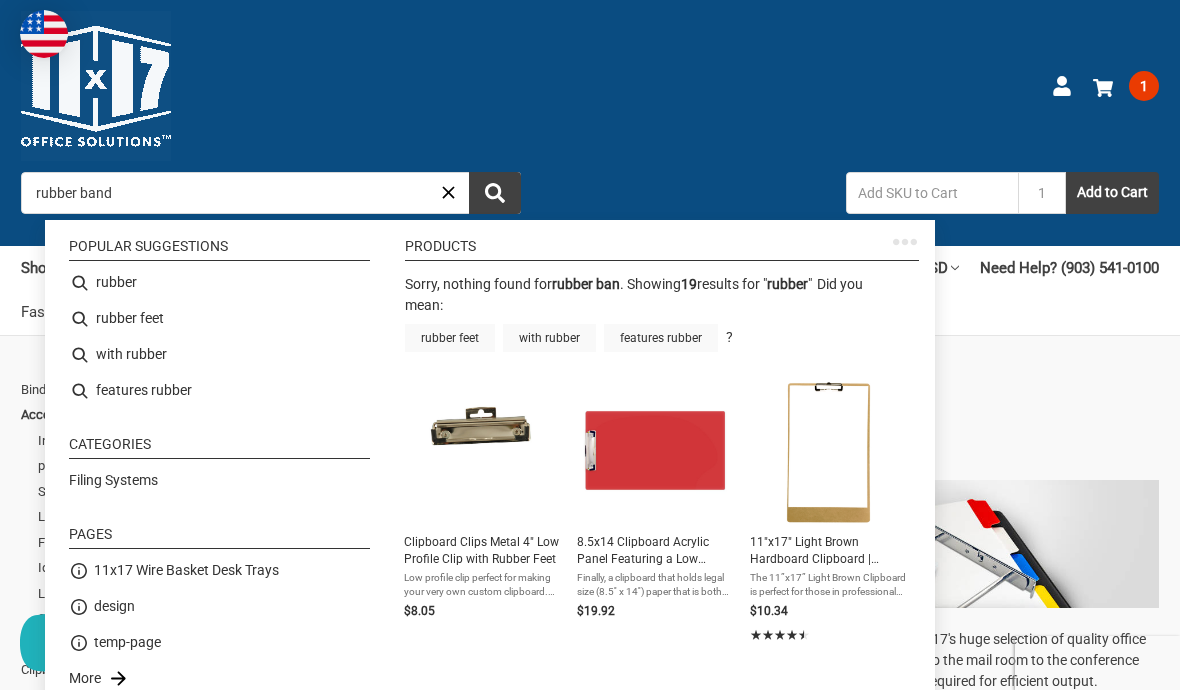type on "rubber" 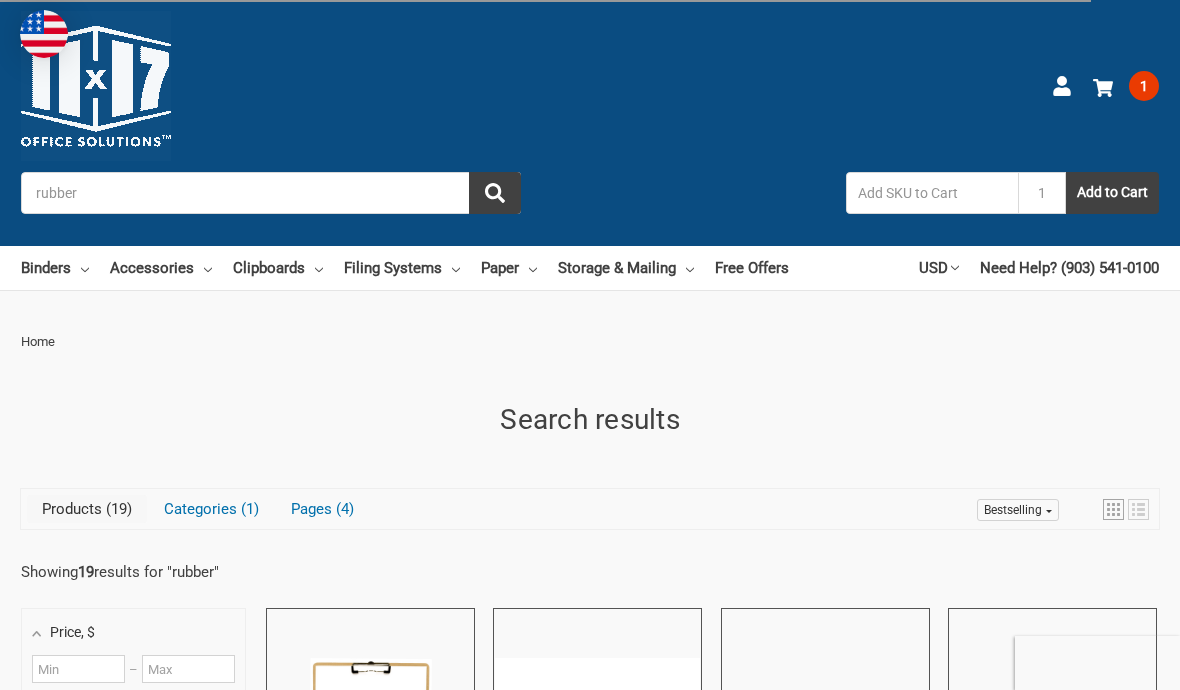 scroll, scrollTop: 0, scrollLeft: 0, axis: both 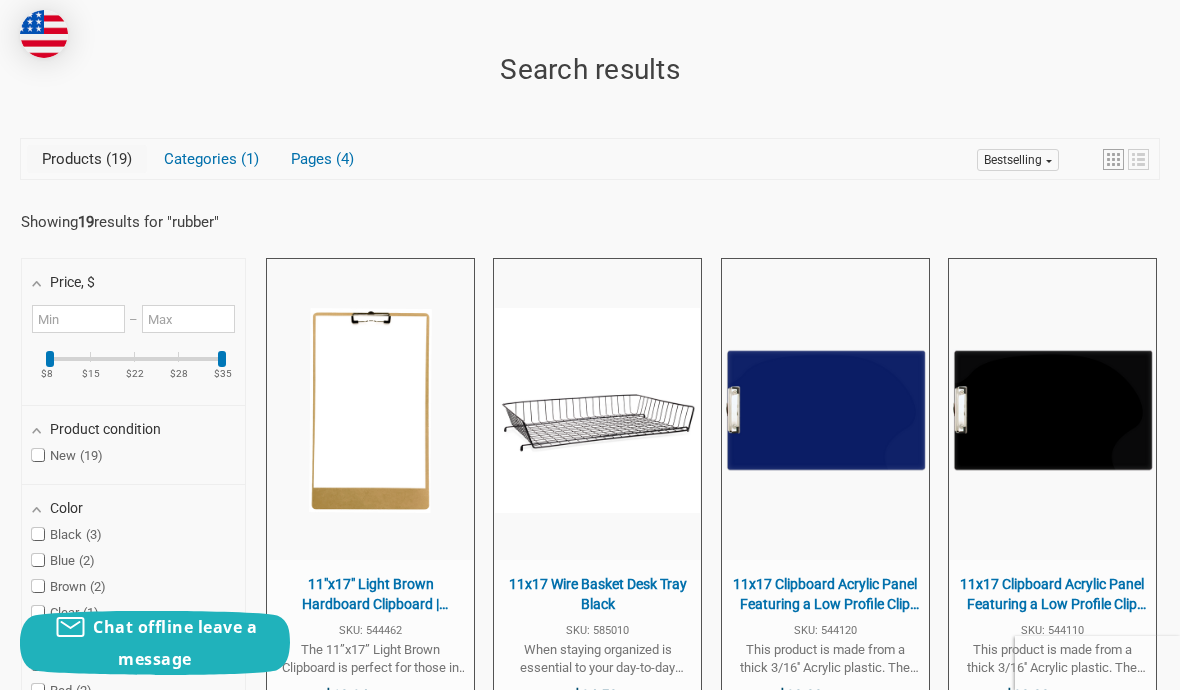 click at bounding box center (825, 409) 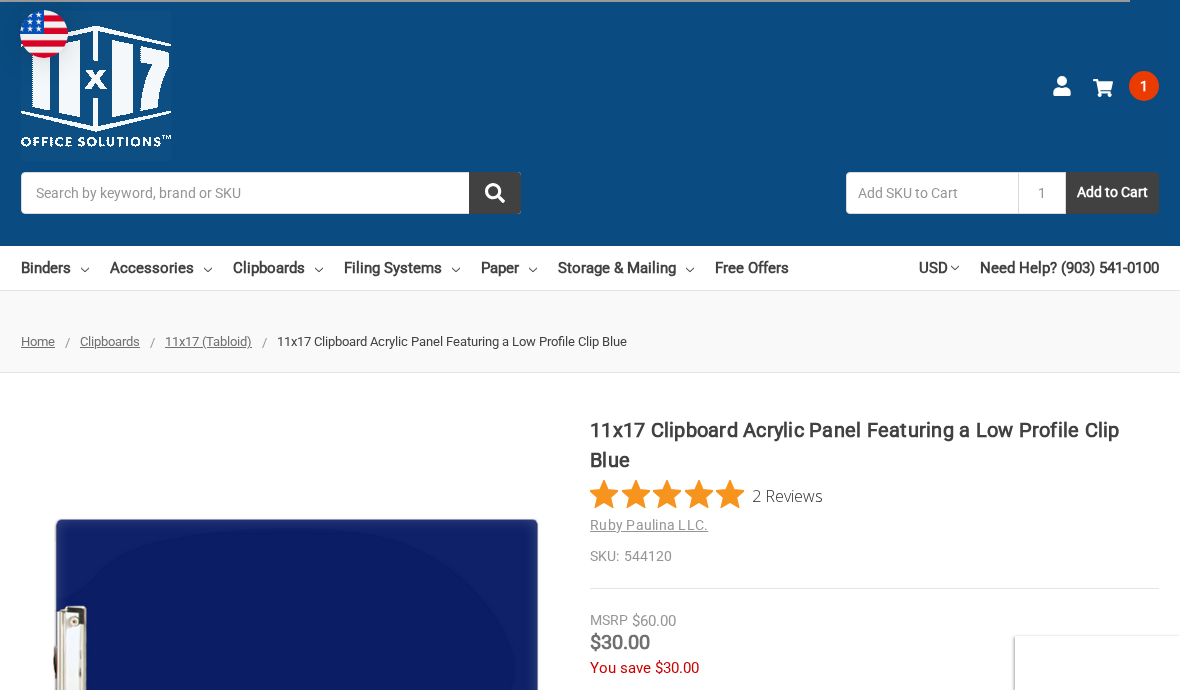scroll, scrollTop: 178, scrollLeft: 0, axis: vertical 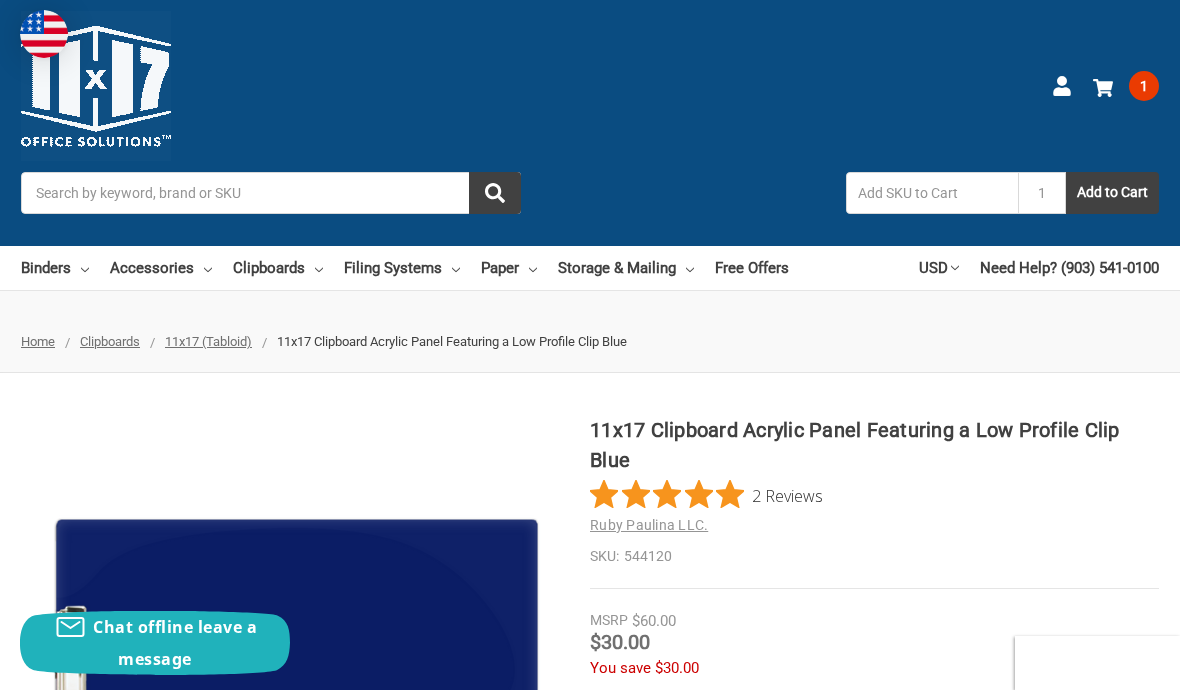 click on "Binders" at bounding box center (55, 268) 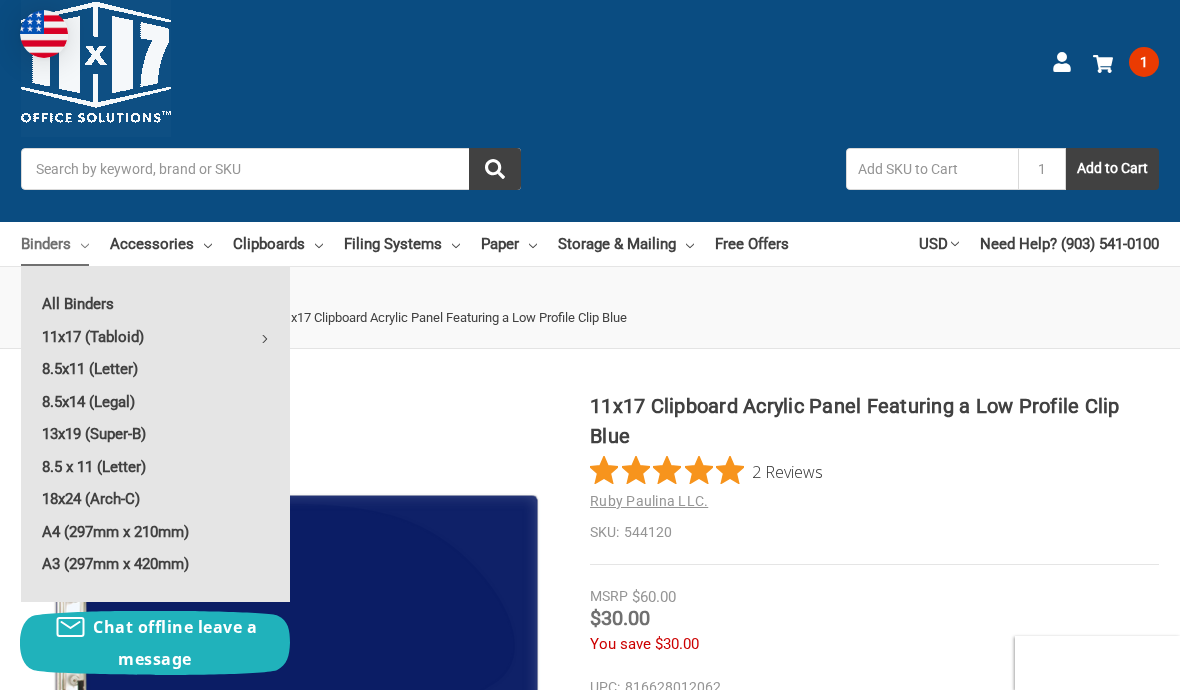 scroll, scrollTop: 26, scrollLeft: 0, axis: vertical 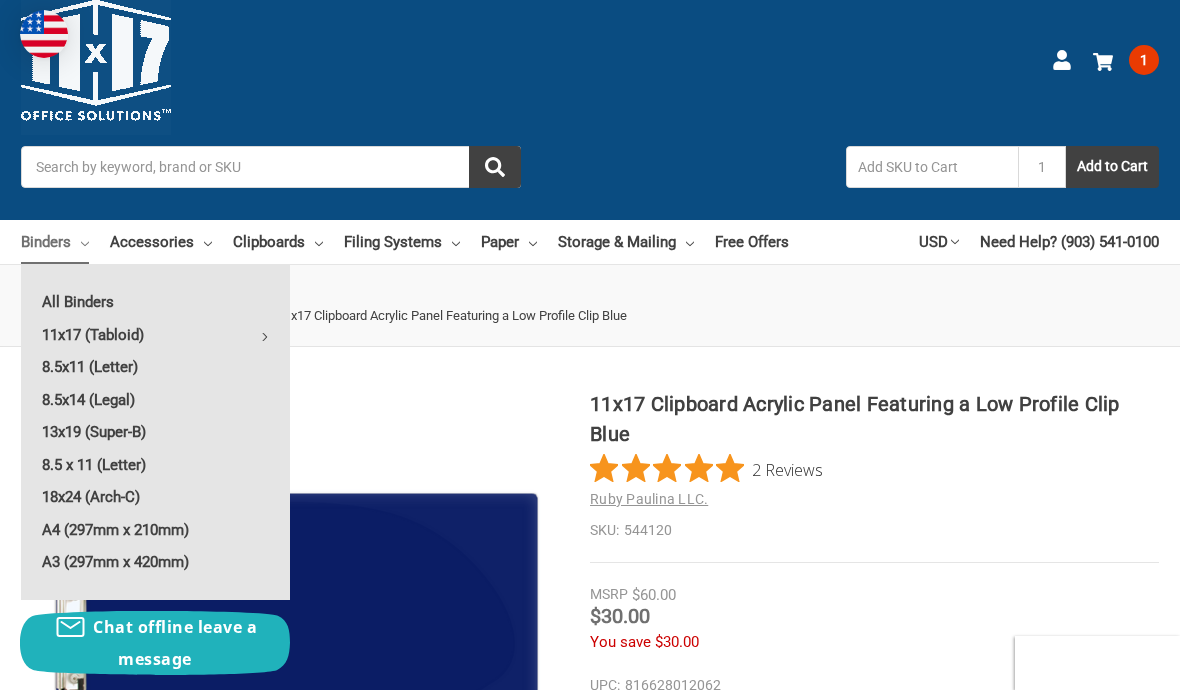 click on "Accessories" at bounding box center (161, 242) 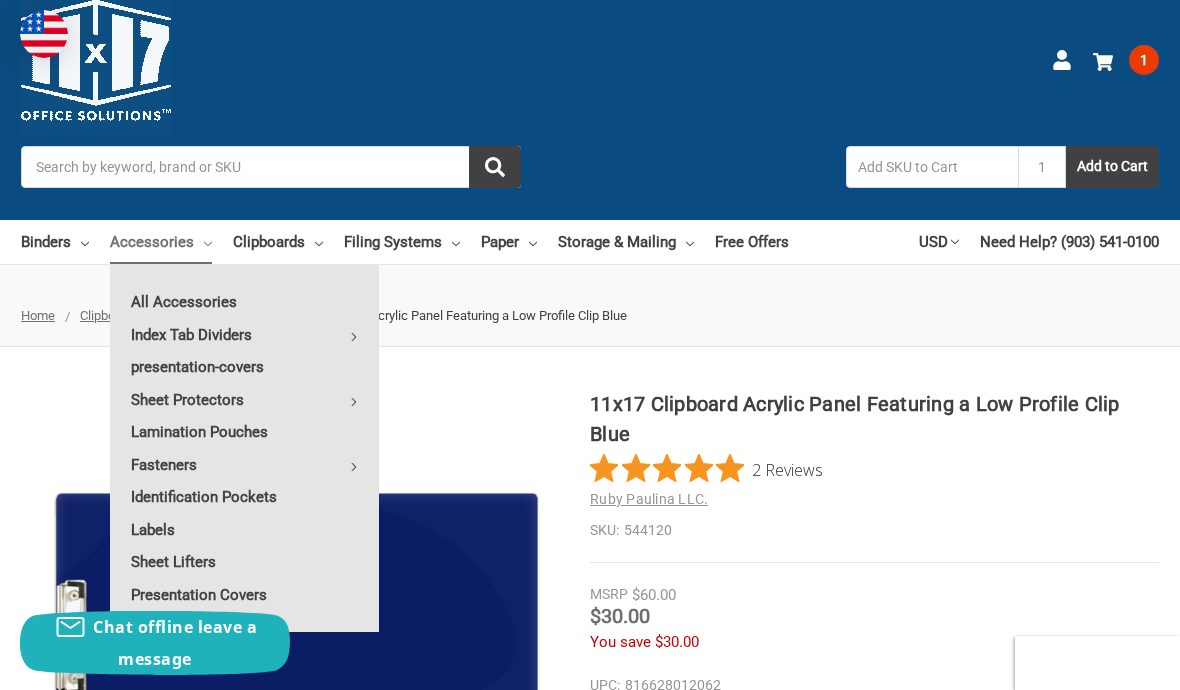 click on "Clipboards" at bounding box center (278, 242) 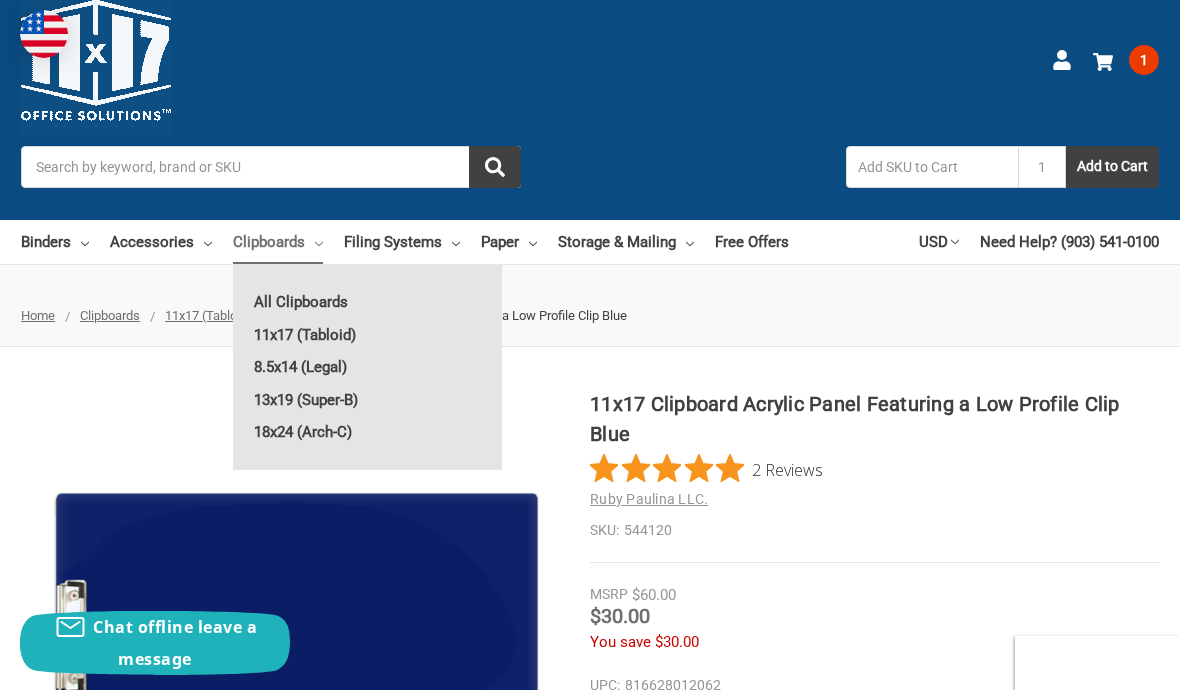 click on "Filing Systems" at bounding box center [402, 242] 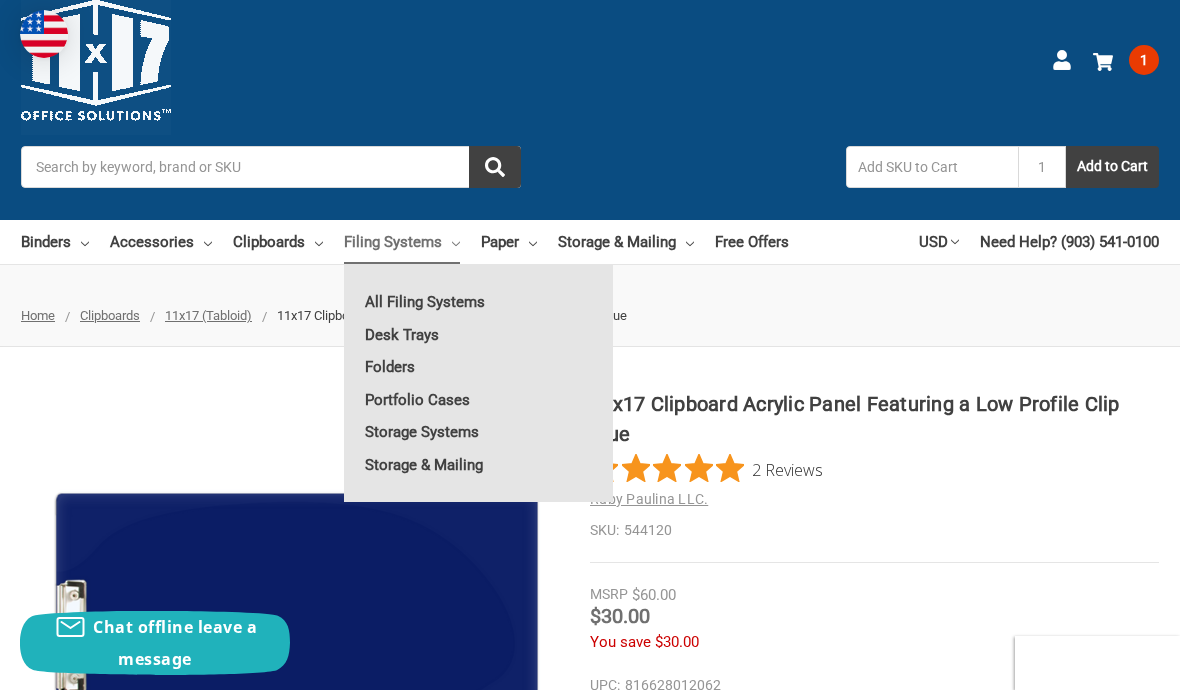 click on "Paper" at bounding box center (509, 242) 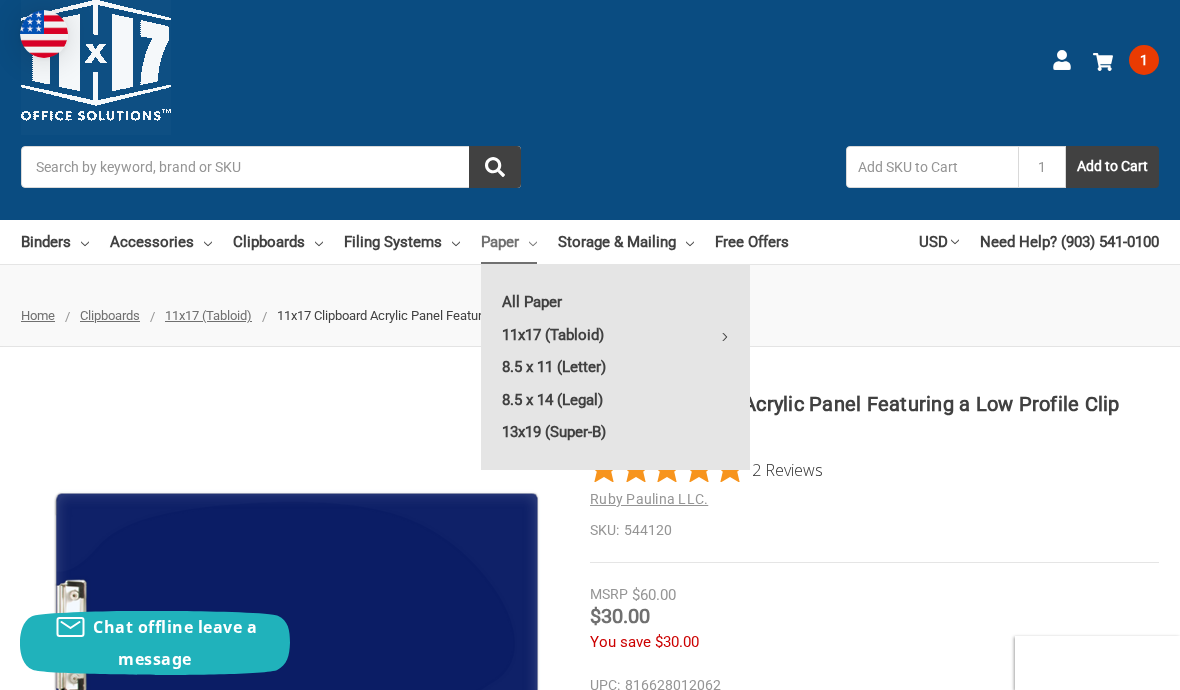 click on "11x17 (Tabloid)" at bounding box center (615, 335) 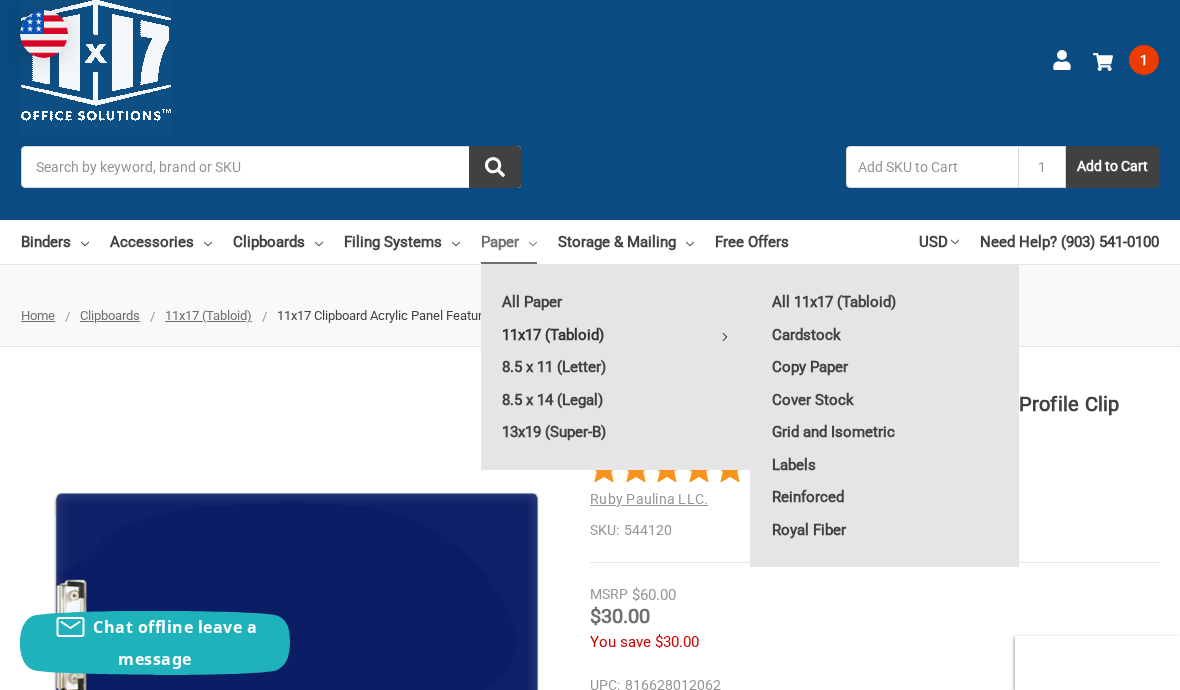 click on "Storage & Mailing" at bounding box center (626, 242) 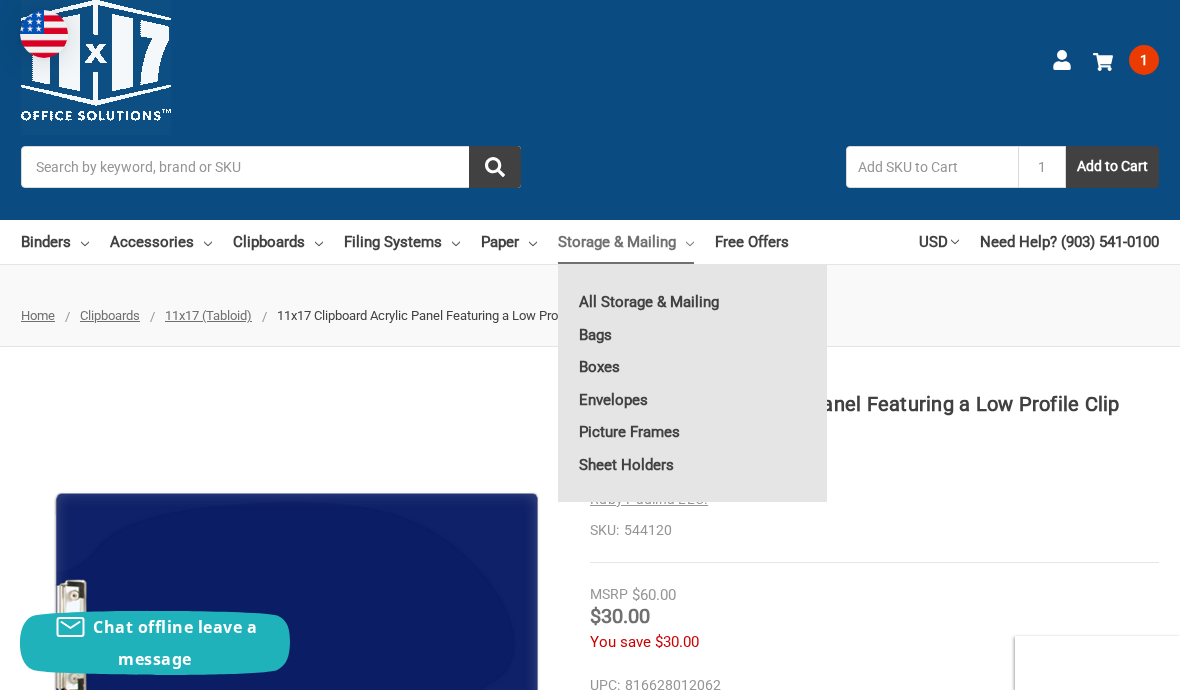 click on "11x17 Clipboard Acrylic Panel Featuring a Low Profile Clip Blue
2 Reviews
Ruby Paulina LLC.
SKU:
544120" at bounding box center [874, 476] 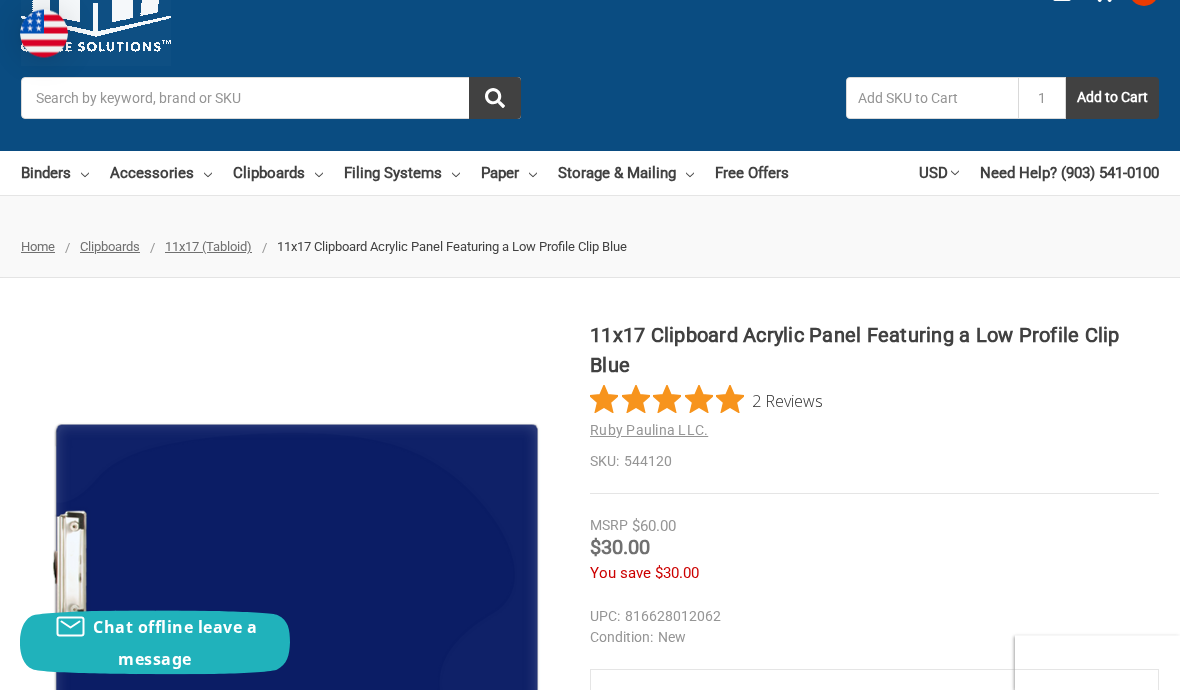 scroll, scrollTop: 95, scrollLeft: 0, axis: vertical 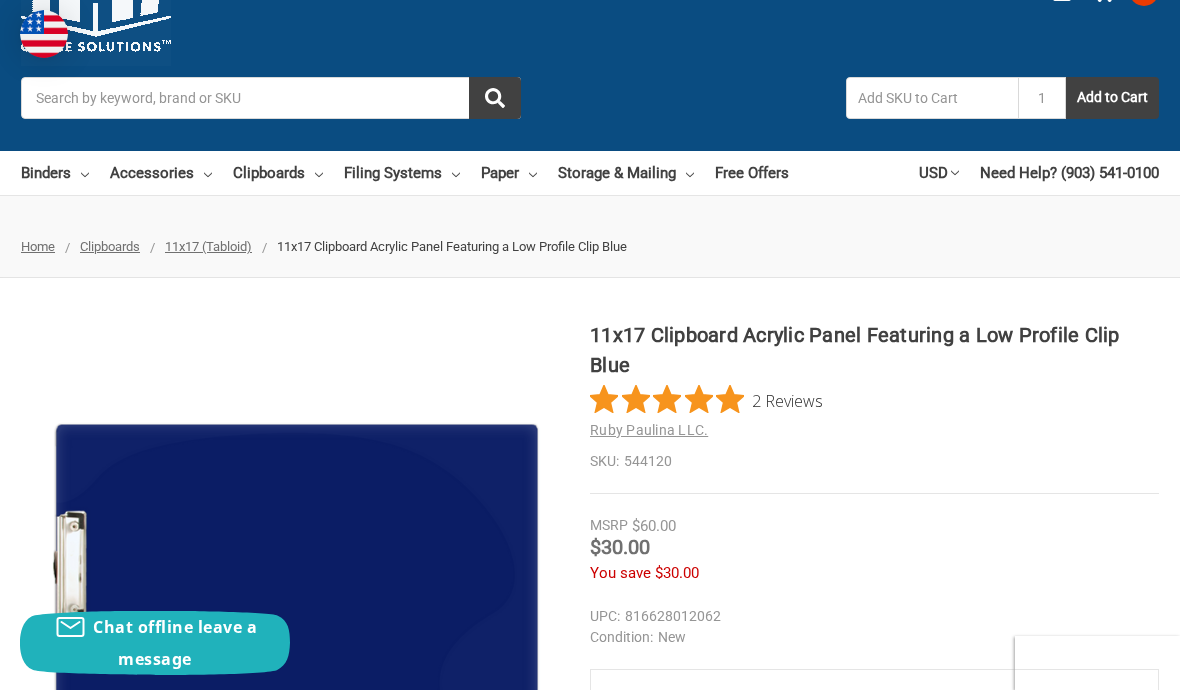click on "Storage & Mailing" at bounding box center [626, 173] 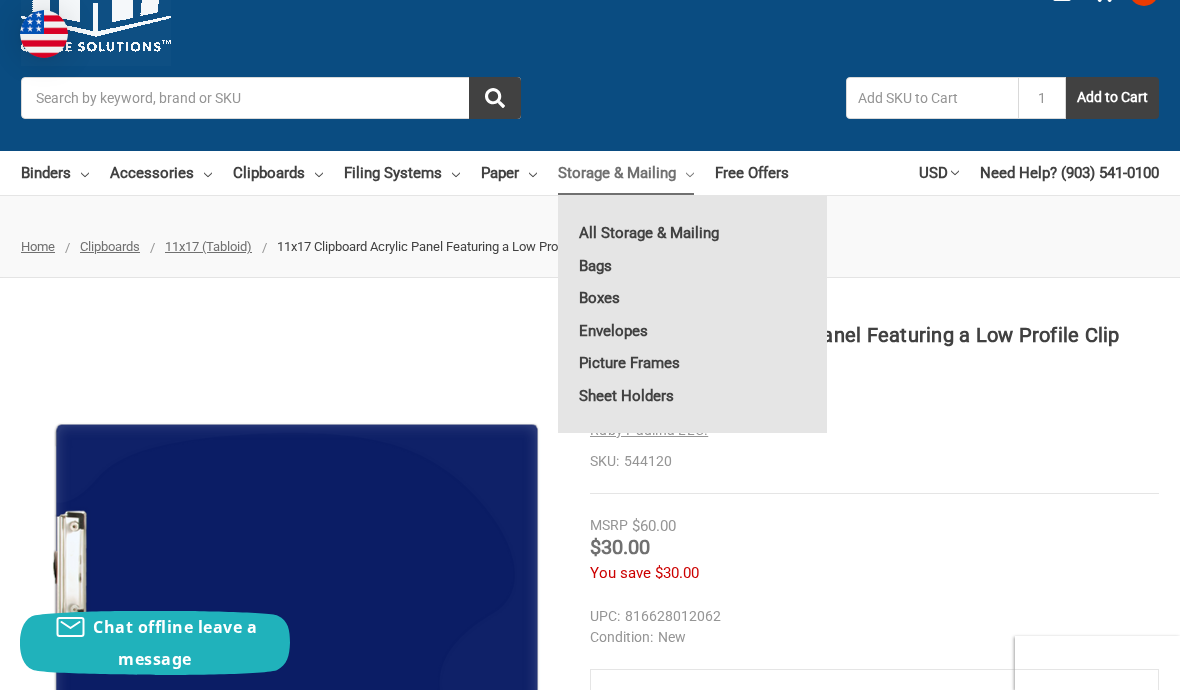 click on "All Storage & Mailing" at bounding box center [692, 233] 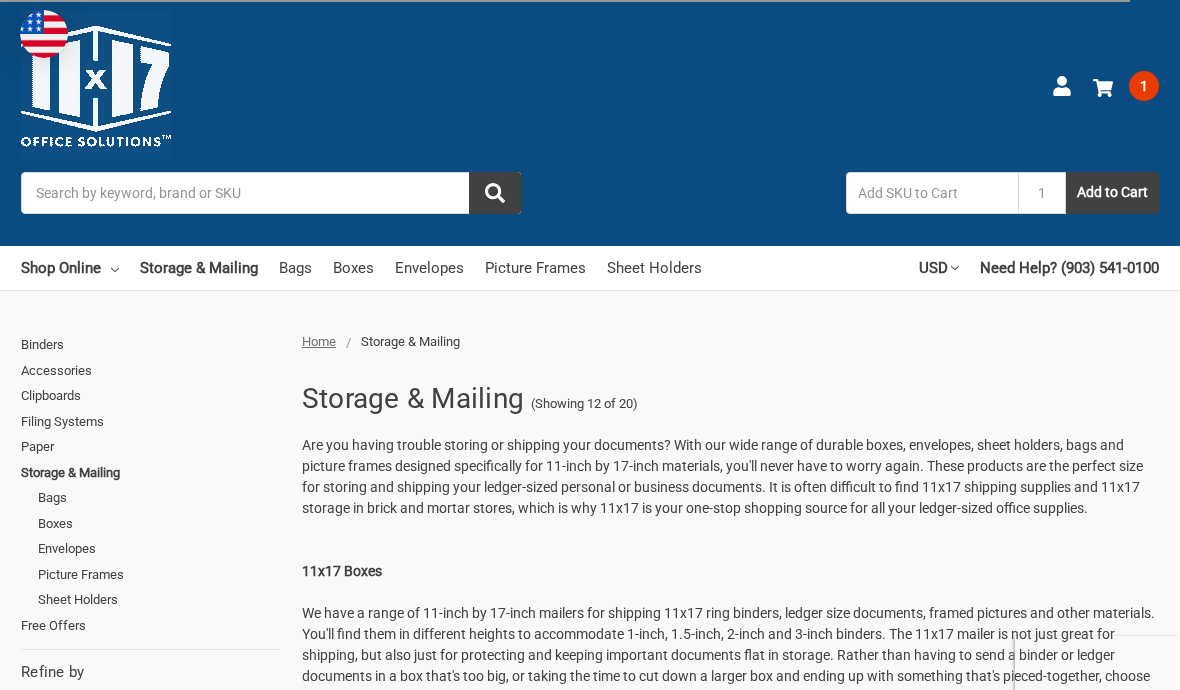scroll, scrollTop: 0, scrollLeft: 0, axis: both 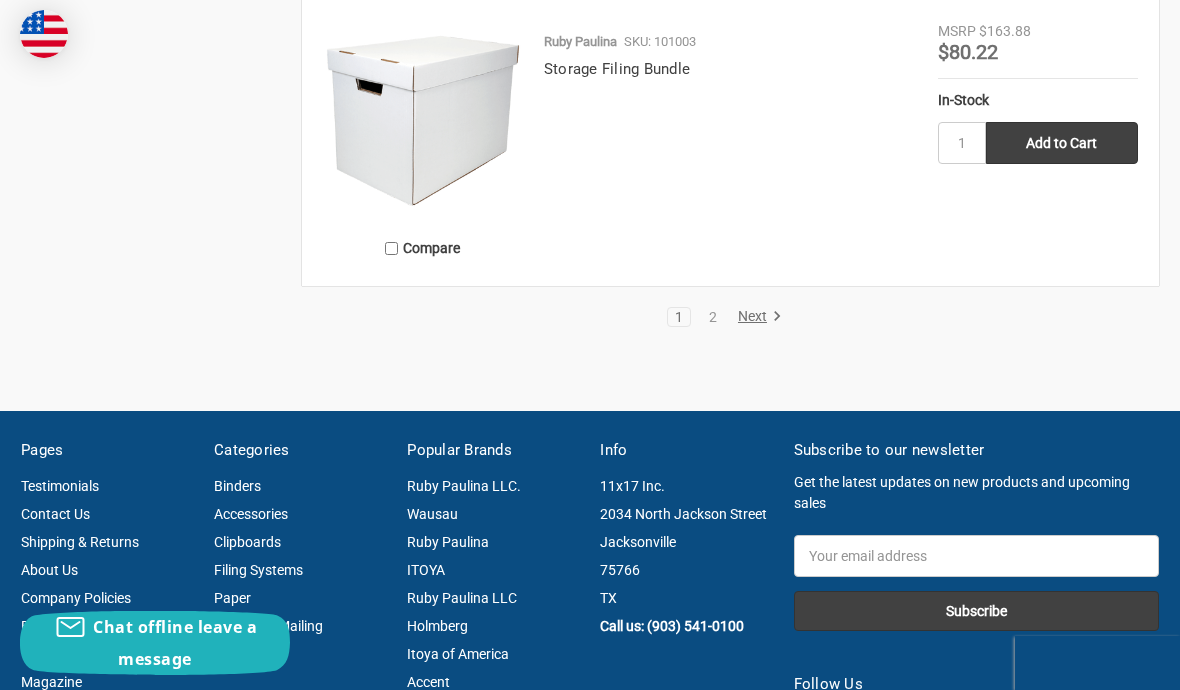click on "Next" at bounding box center (756, 317) 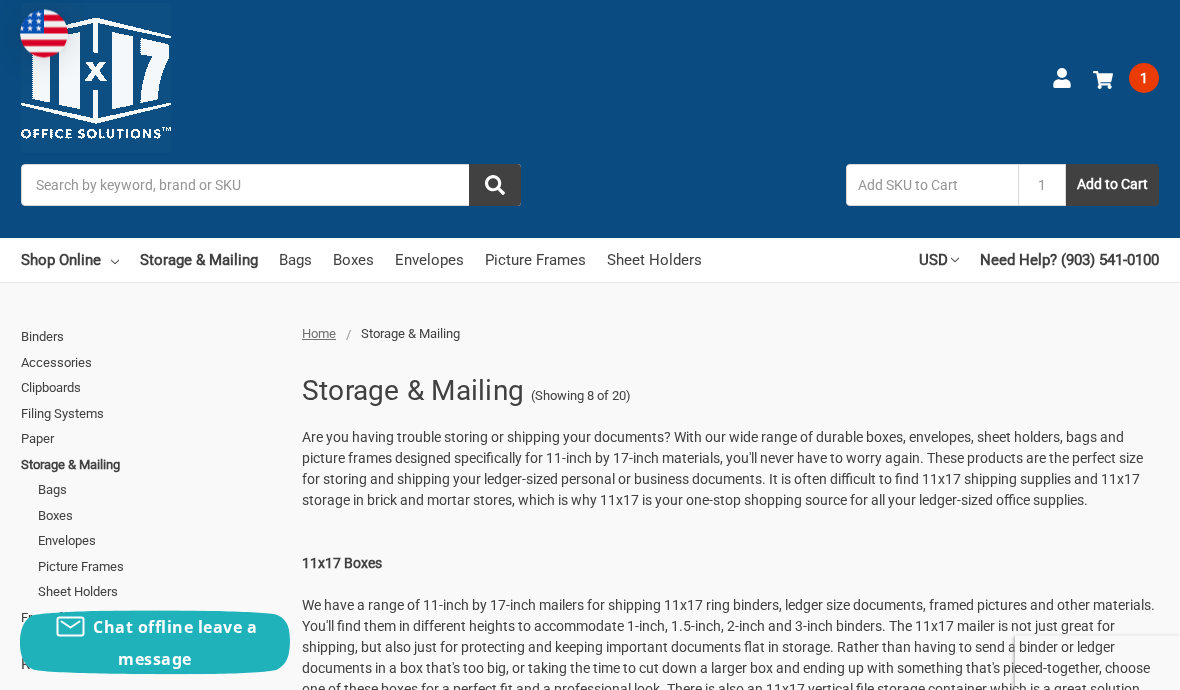 scroll, scrollTop: 0, scrollLeft: 0, axis: both 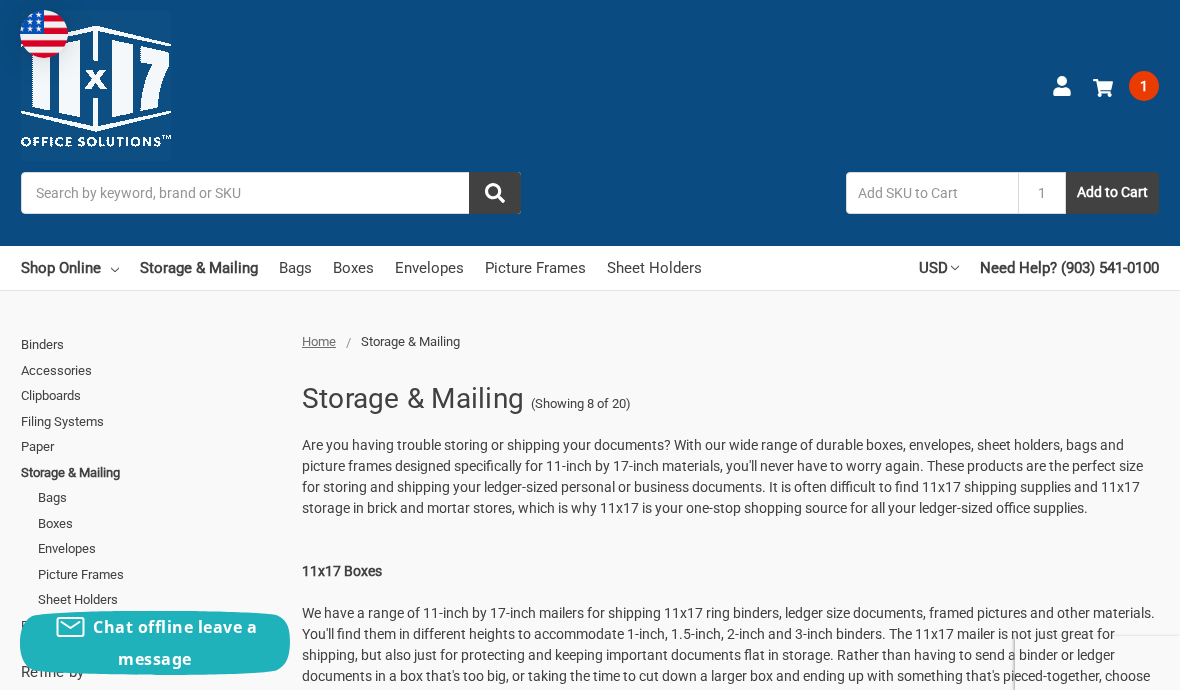 click 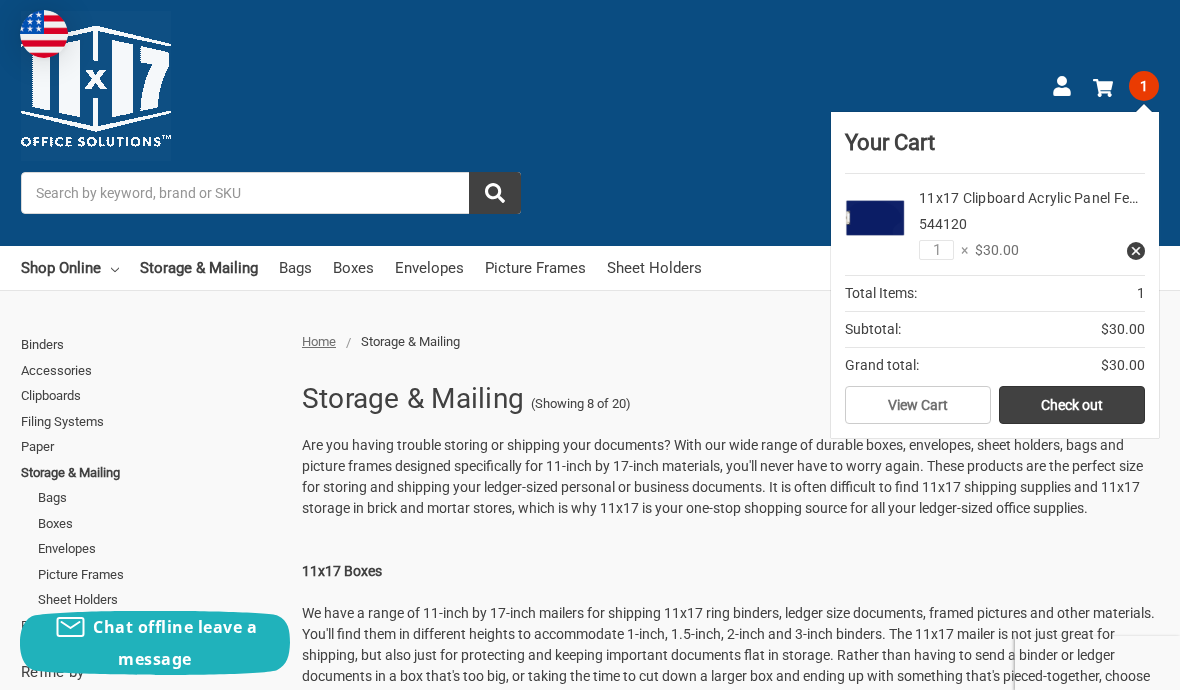 click on "Check out" at bounding box center (1072, 405) 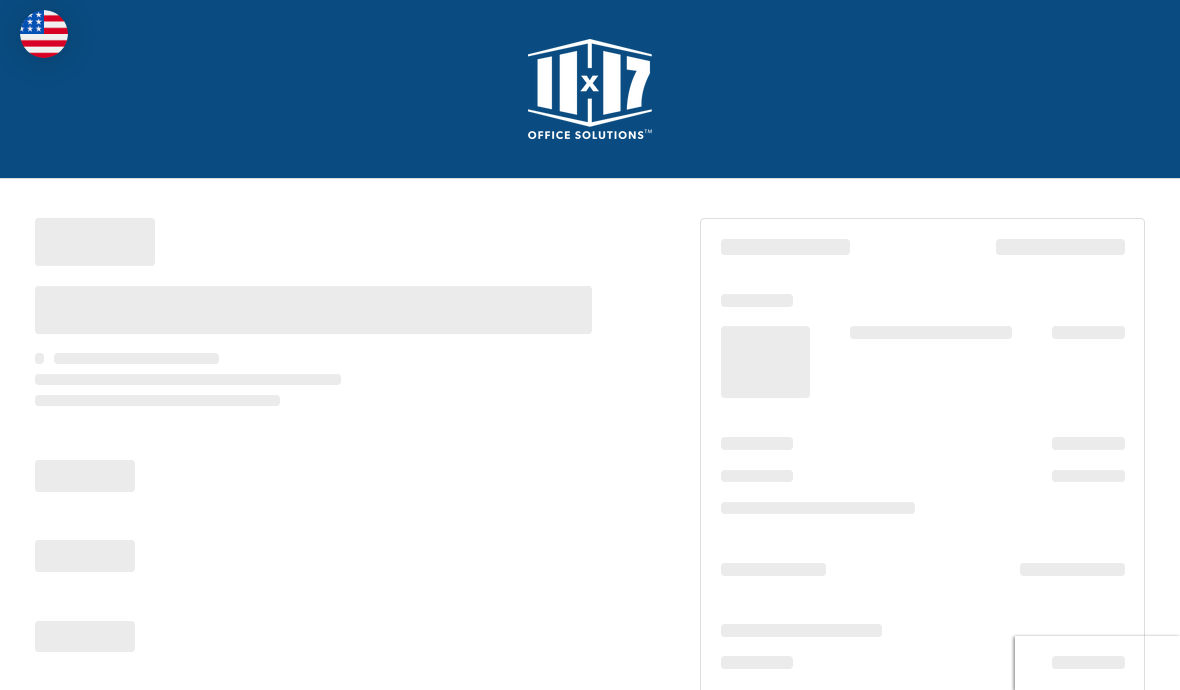 scroll, scrollTop: 0, scrollLeft: 0, axis: both 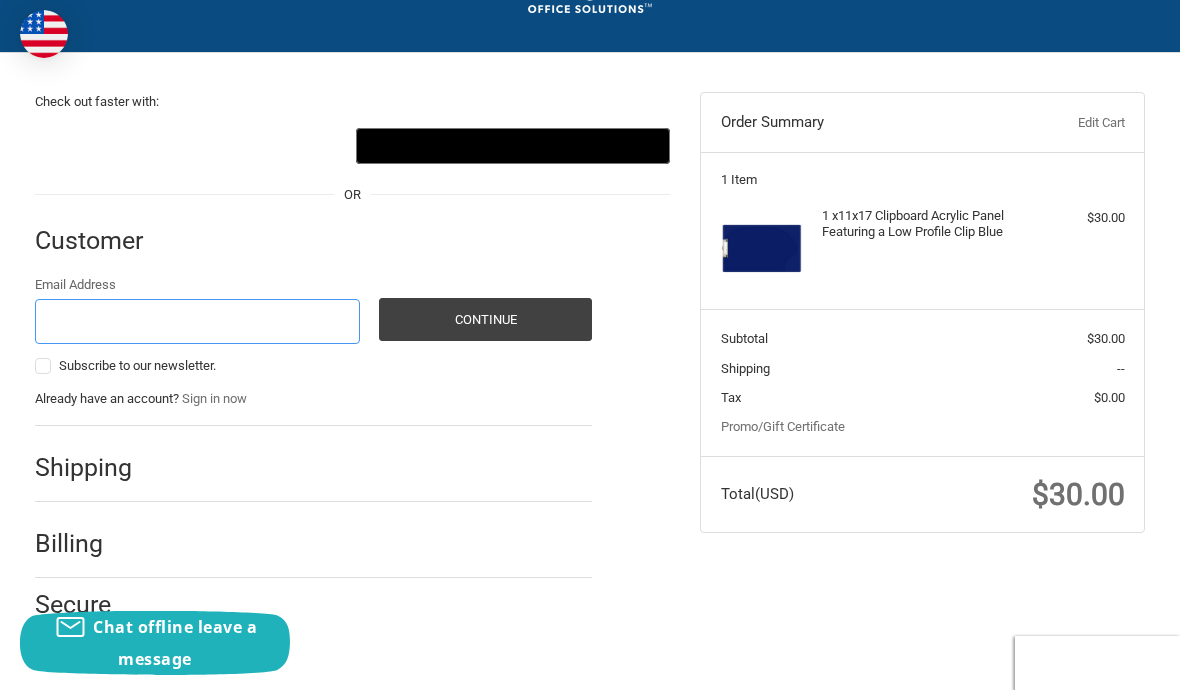 click on "Email Address" at bounding box center [197, 321] 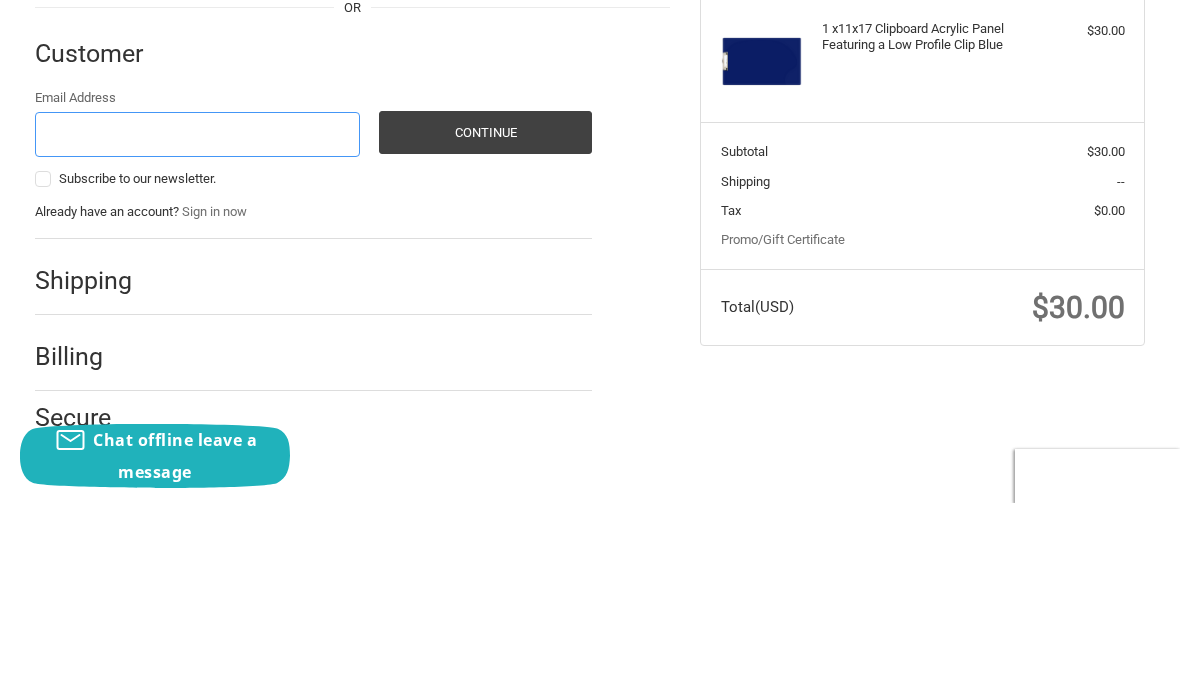 type on "[EMAIL]" 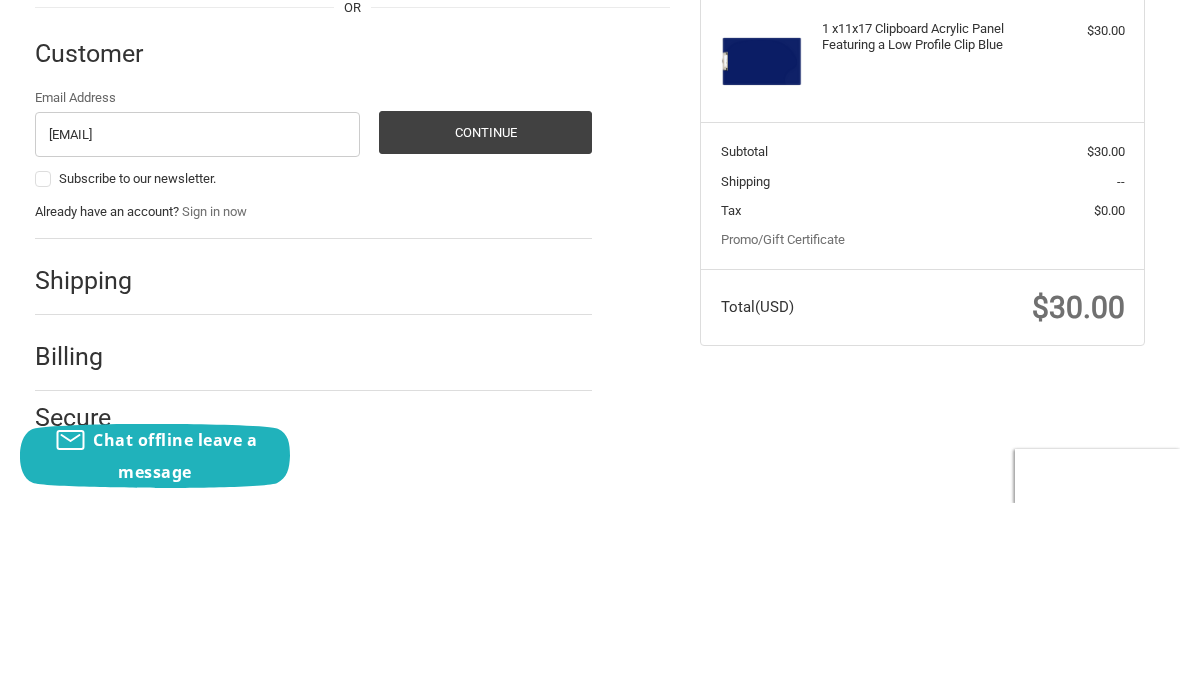 scroll, scrollTop: 0, scrollLeft: 0, axis: both 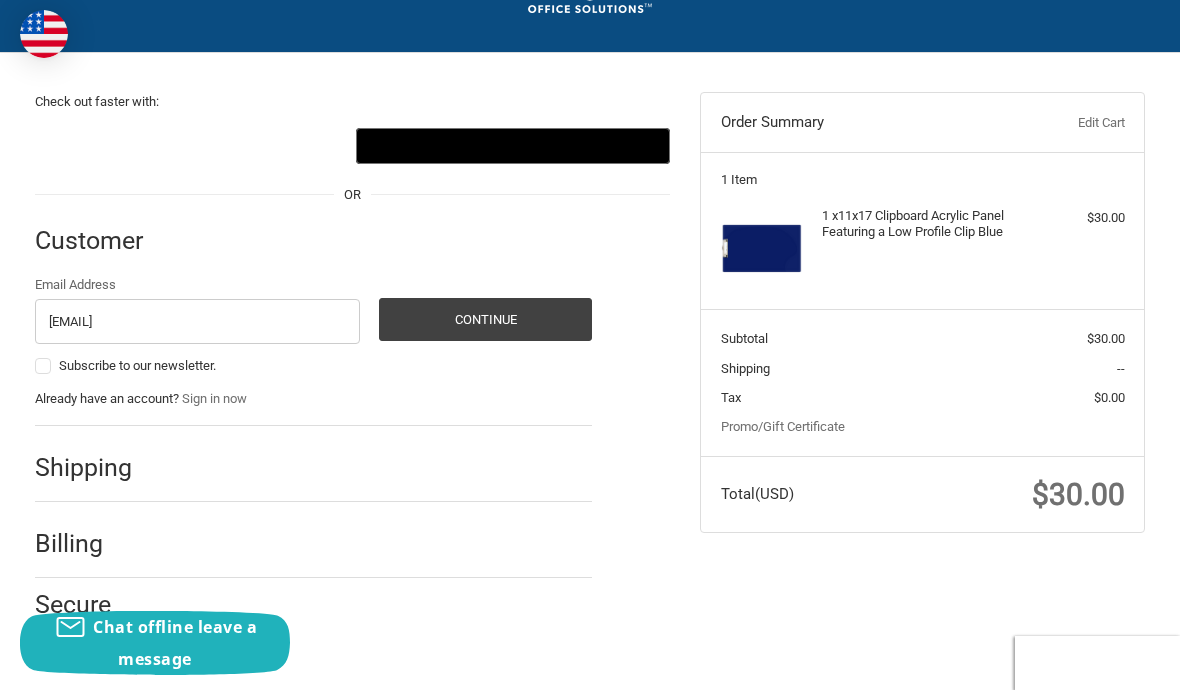 click on "Continue" at bounding box center (485, 319) 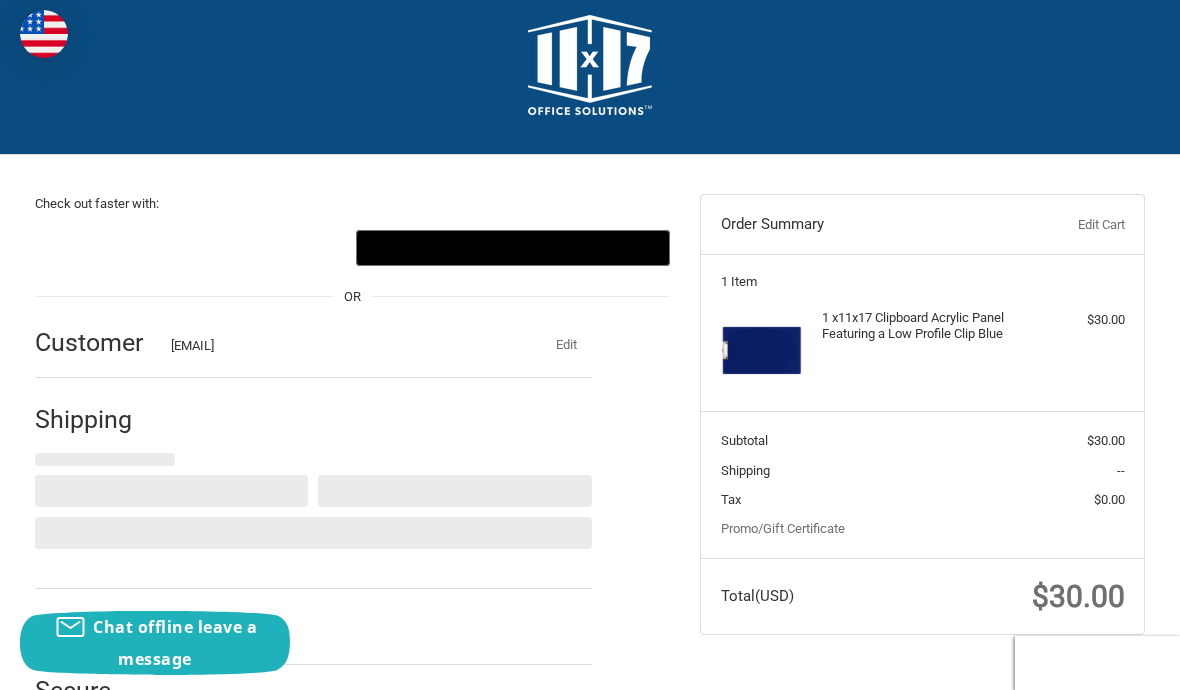 select on "US" 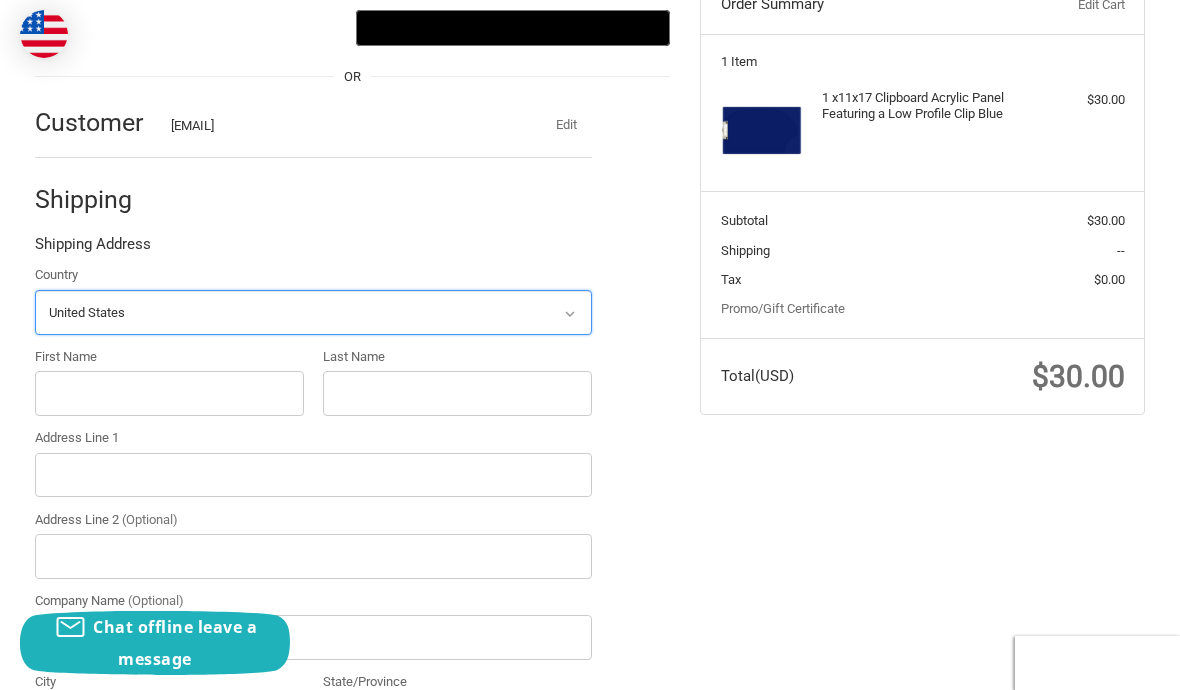 scroll, scrollTop: 263, scrollLeft: 0, axis: vertical 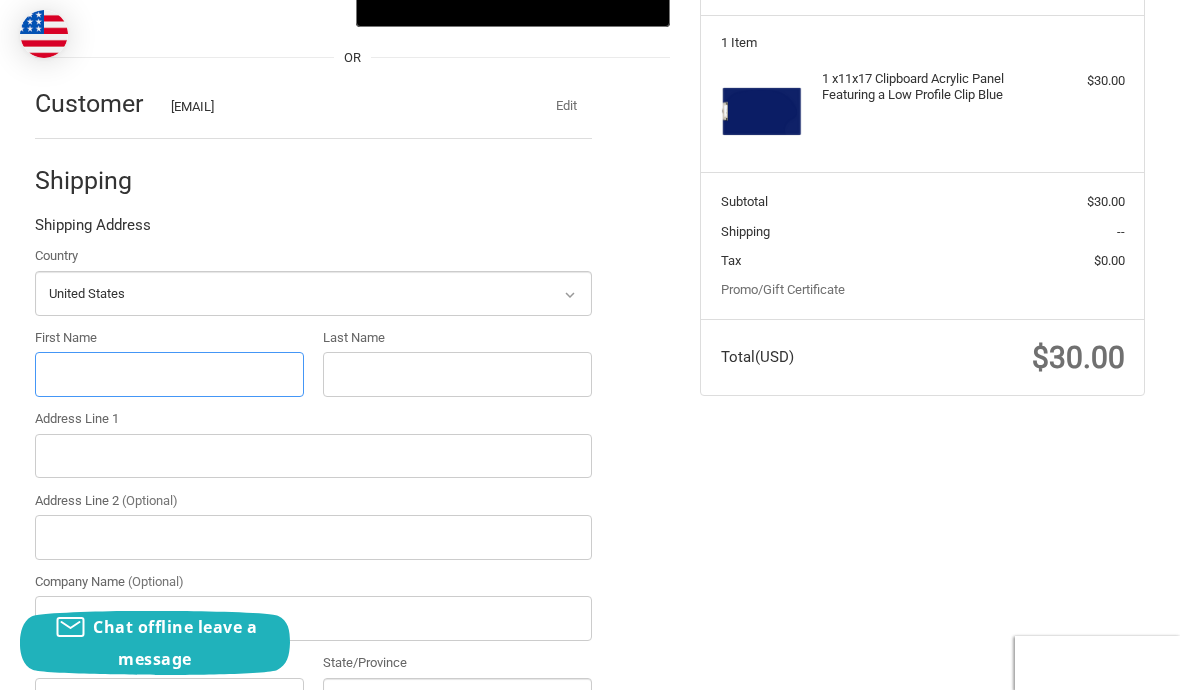 click on "First Name" at bounding box center [169, 374] 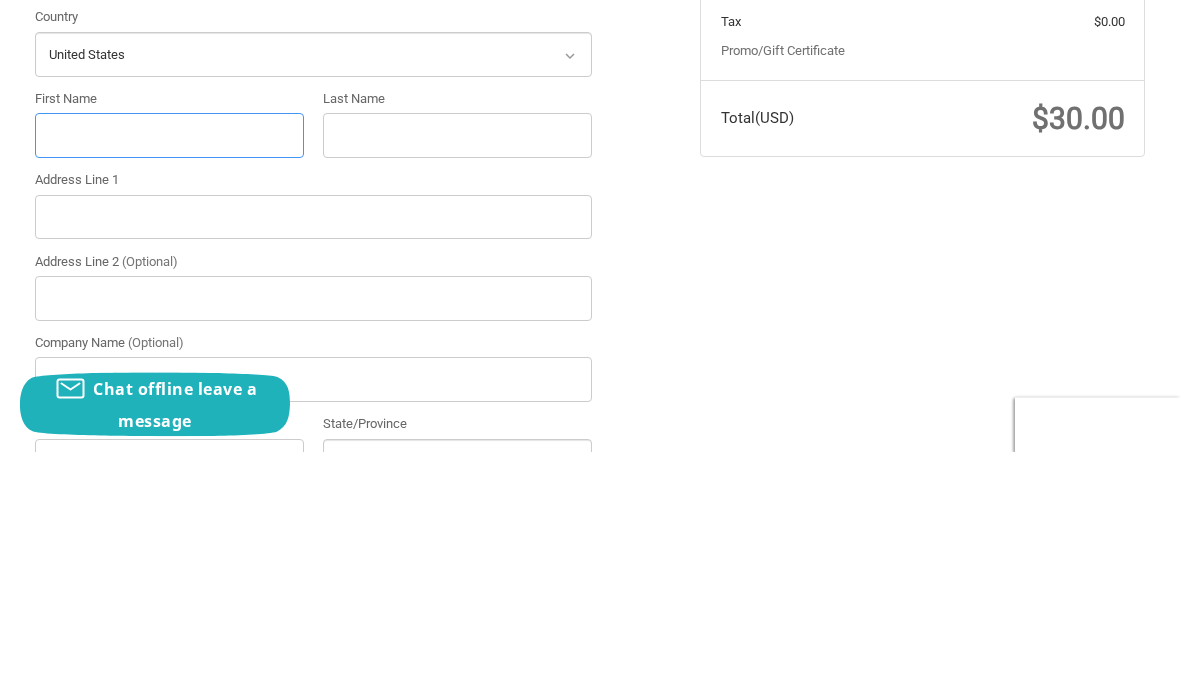 type on "[FIRST]" 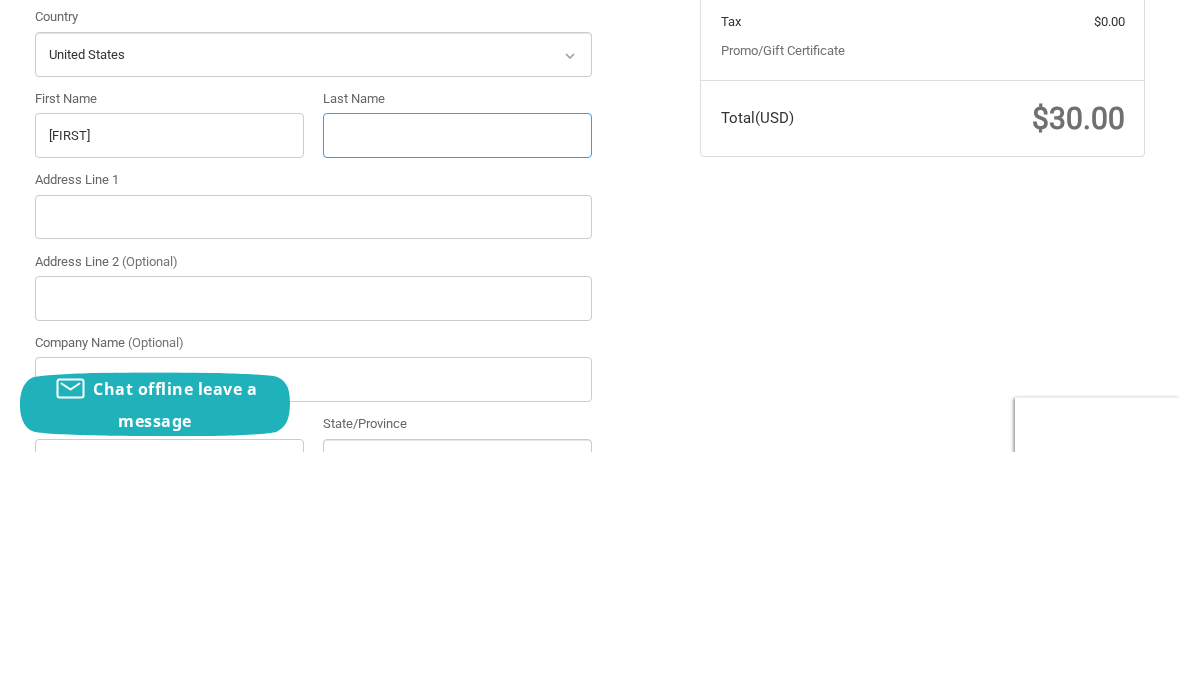 type on "[LAST]" 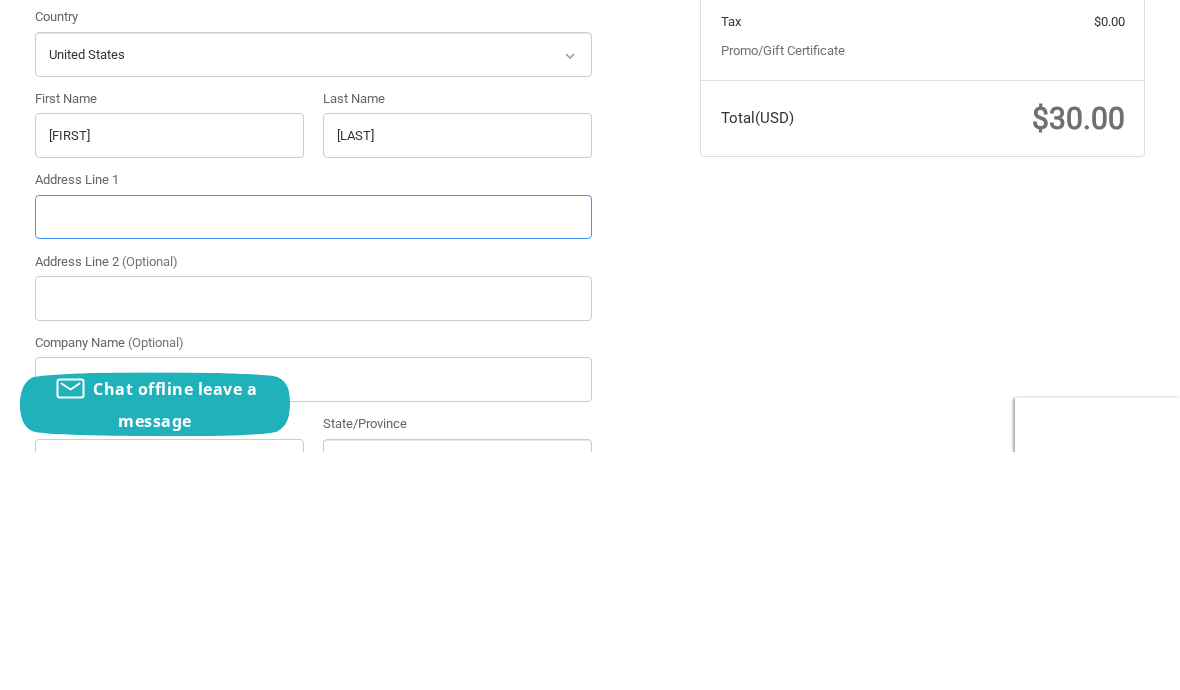 type on "[NUMBER] [STREET]." 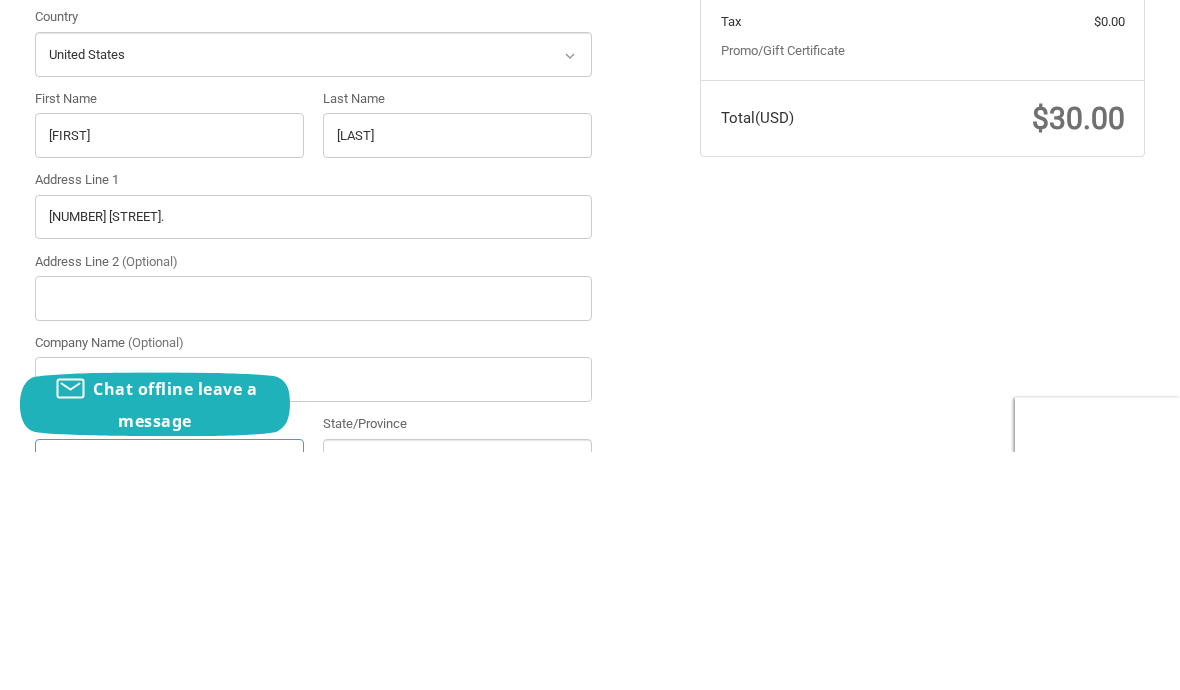 type on "[CITY]" 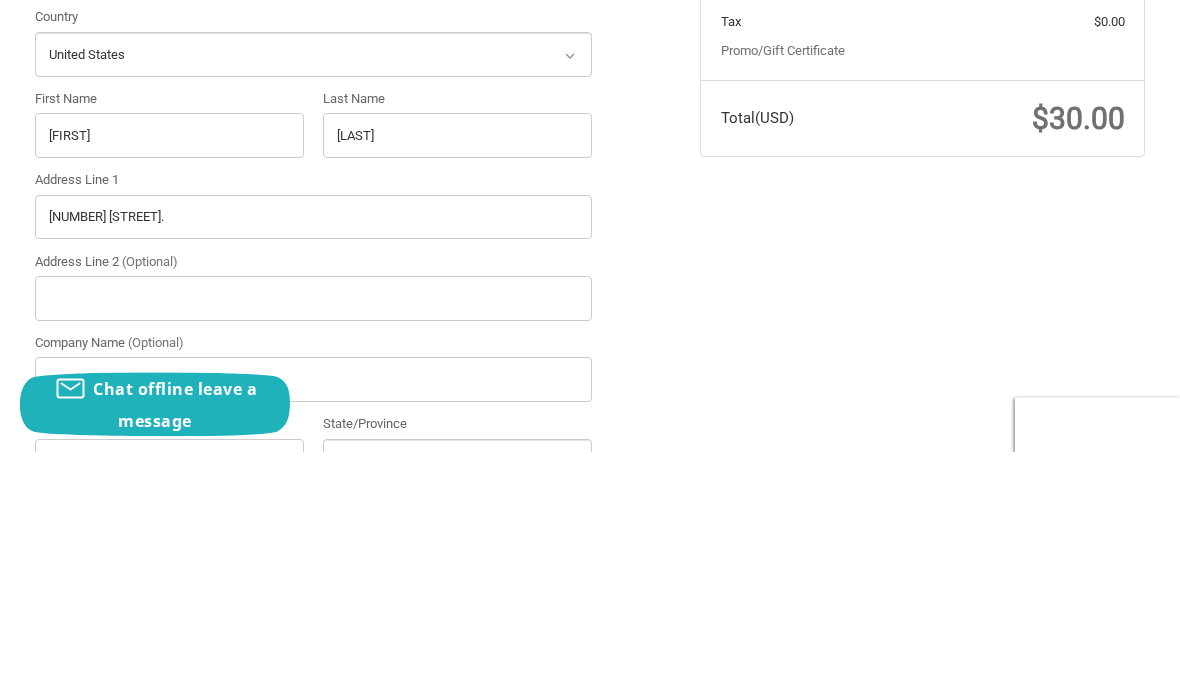 select on "[STATE]" 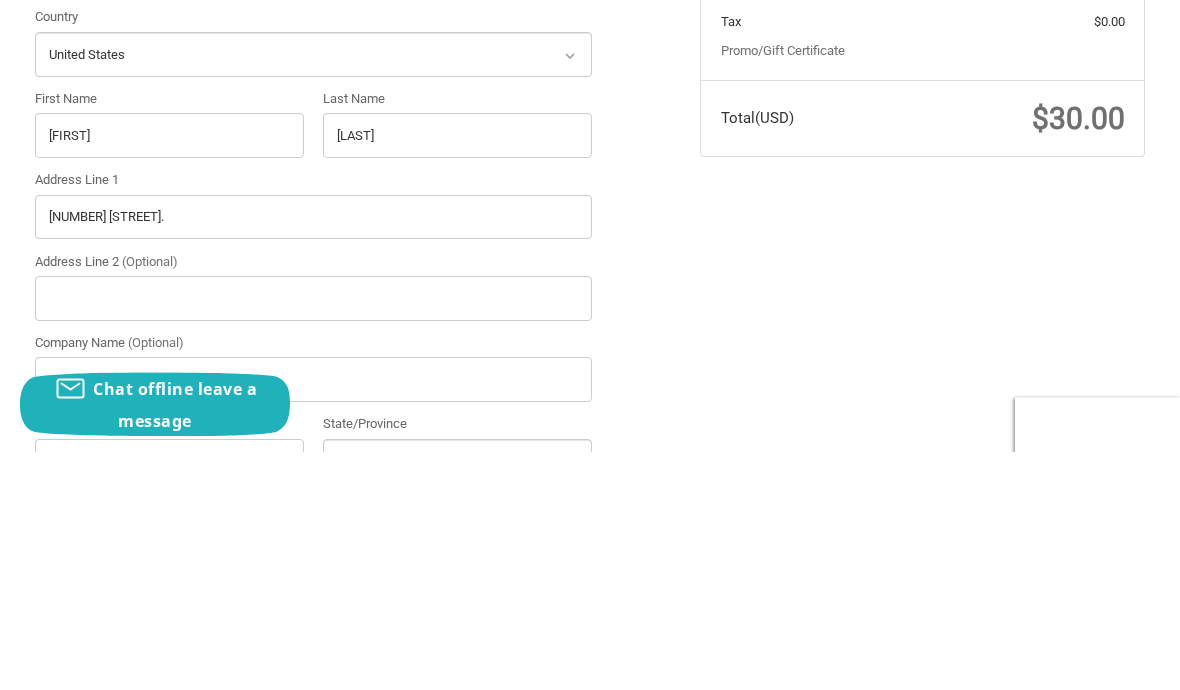 type on "02191" 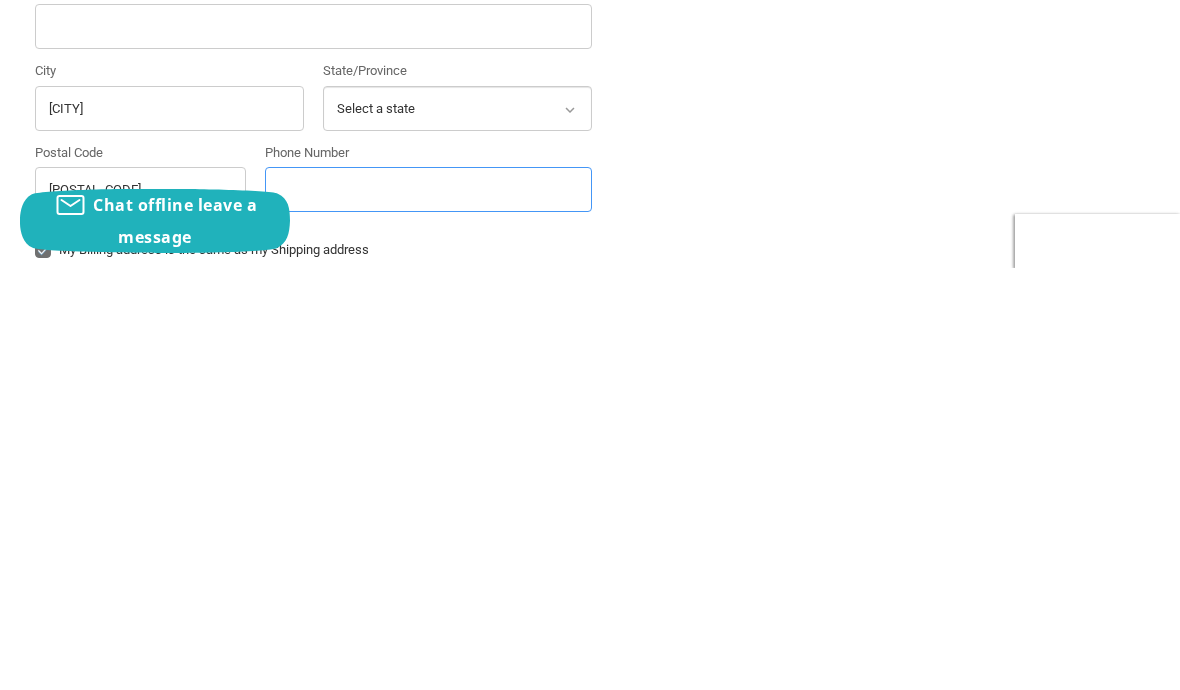 type on "3605353003" 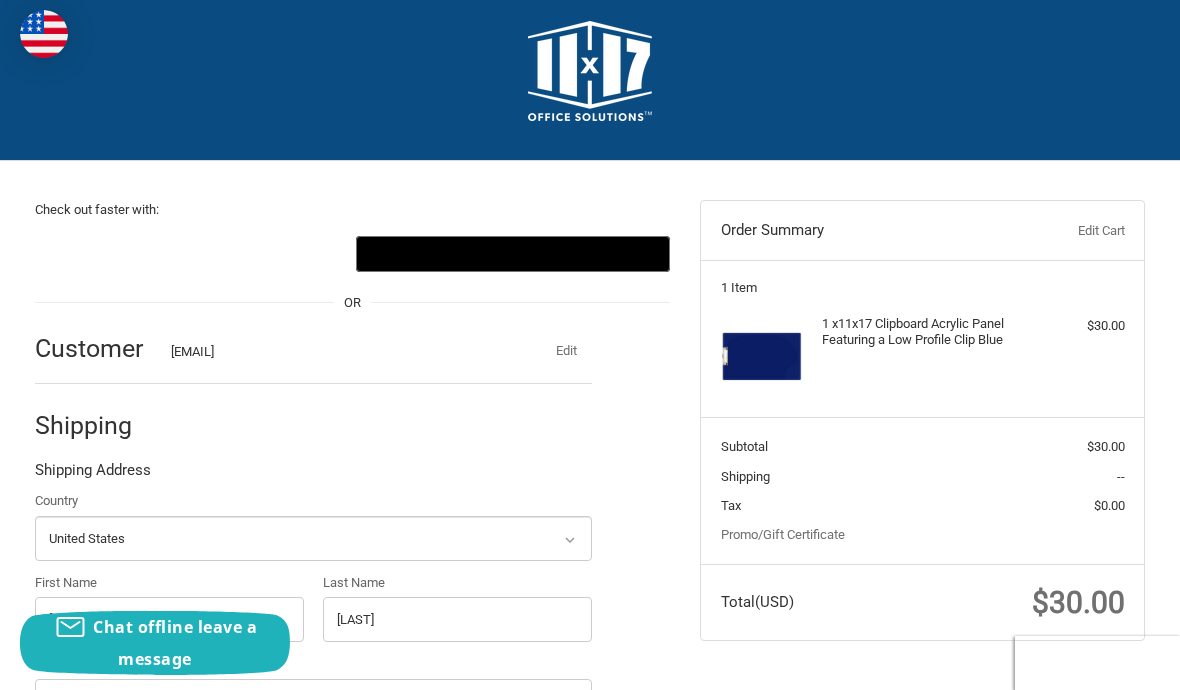 scroll, scrollTop: 0, scrollLeft: 0, axis: both 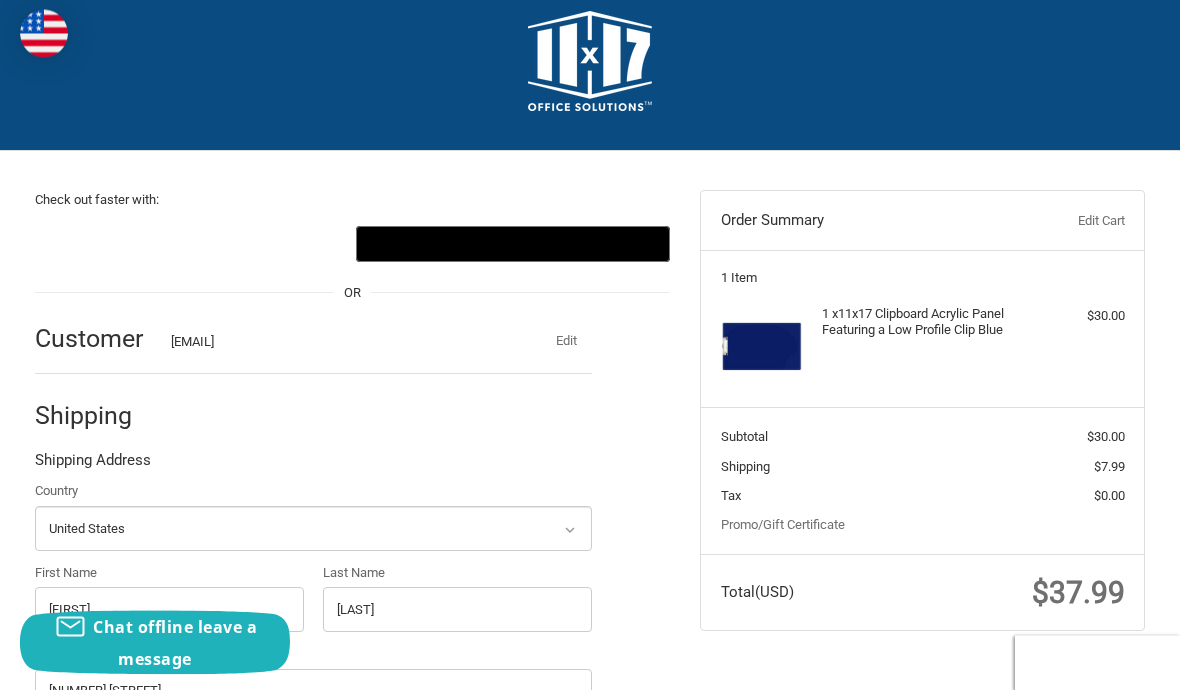 radio on "true" 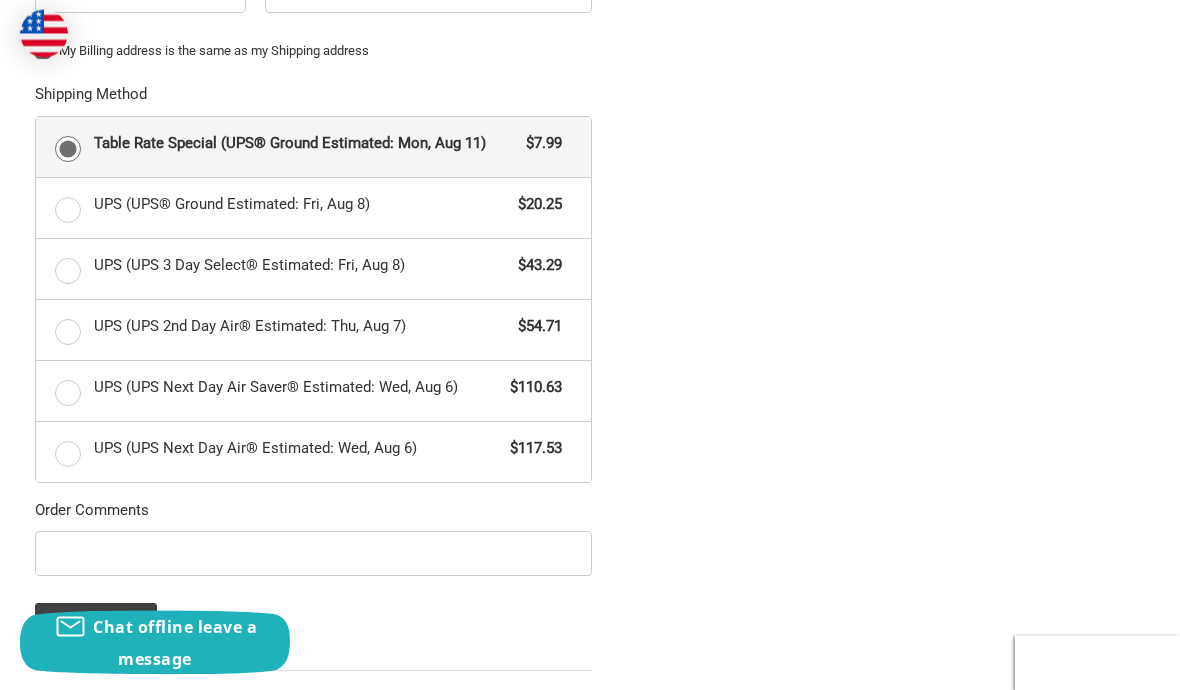 scroll, scrollTop: 1134, scrollLeft: 0, axis: vertical 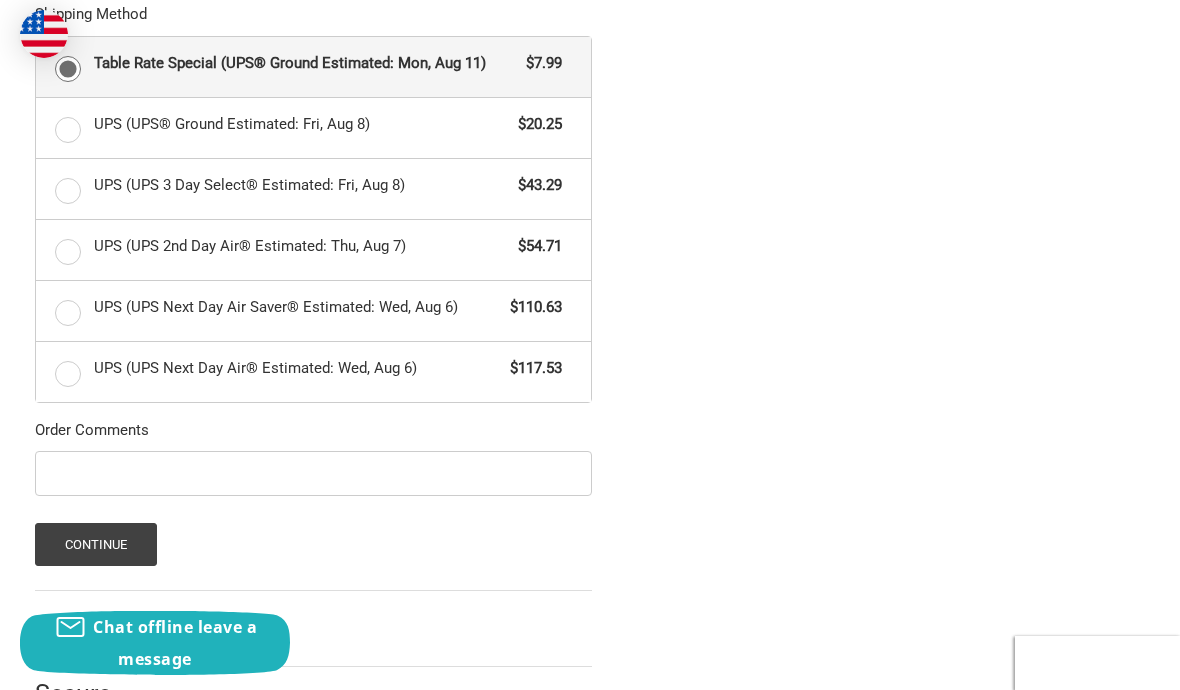 click on "Continue" at bounding box center [96, 544] 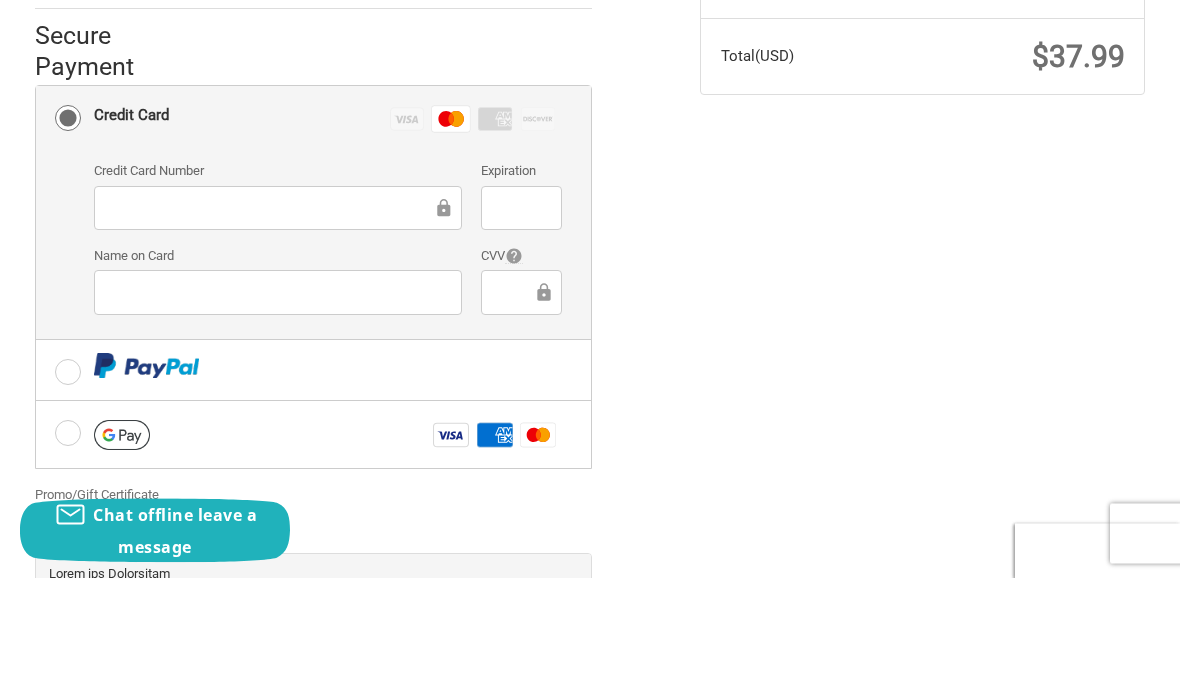 scroll, scrollTop: 564, scrollLeft: 0, axis: vertical 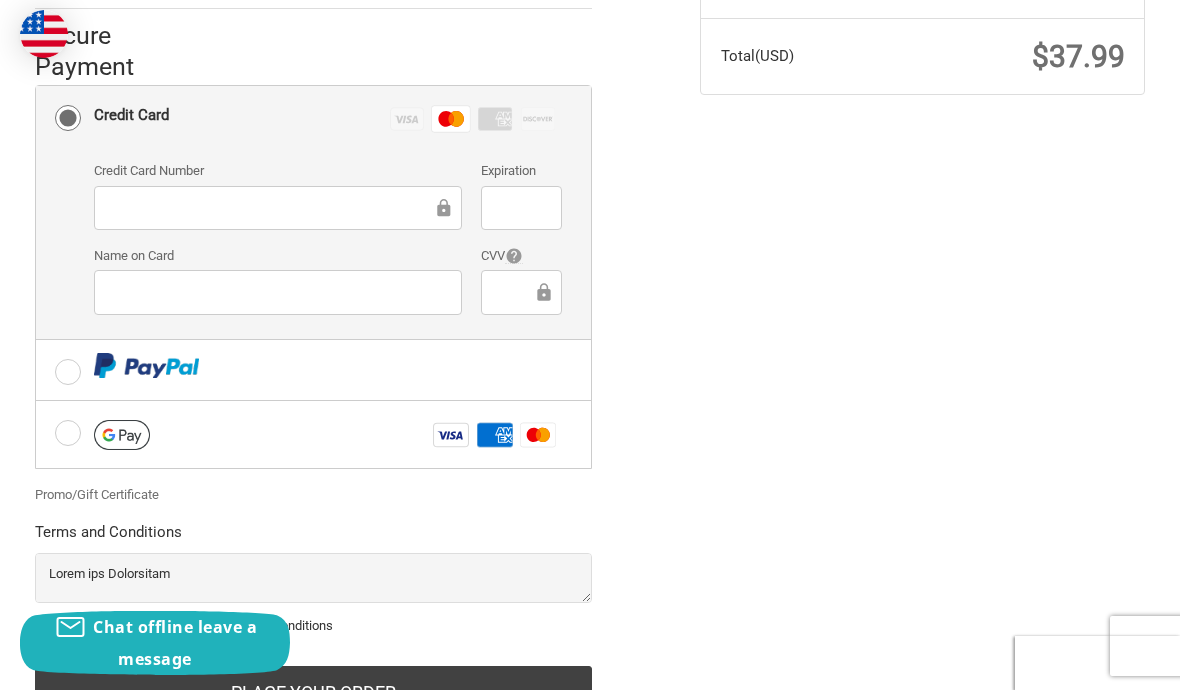 click on "Yes, I agree with the above terms and conditions" at bounding box center [314, 626] 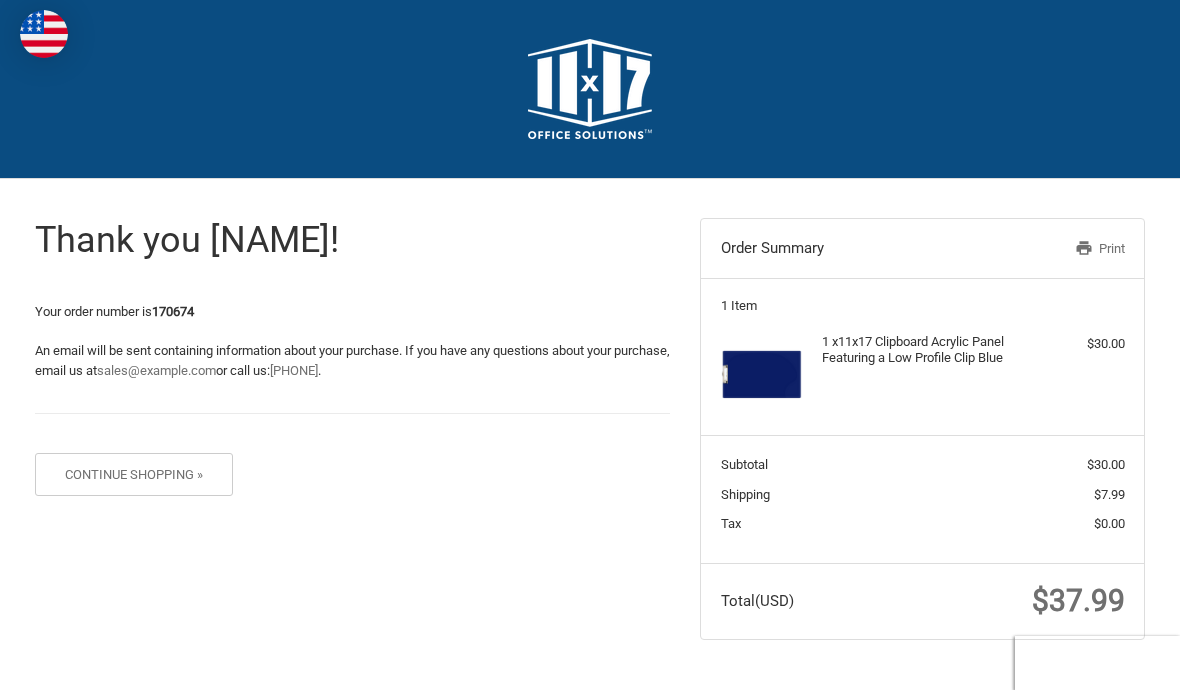 scroll, scrollTop: 0, scrollLeft: 0, axis: both 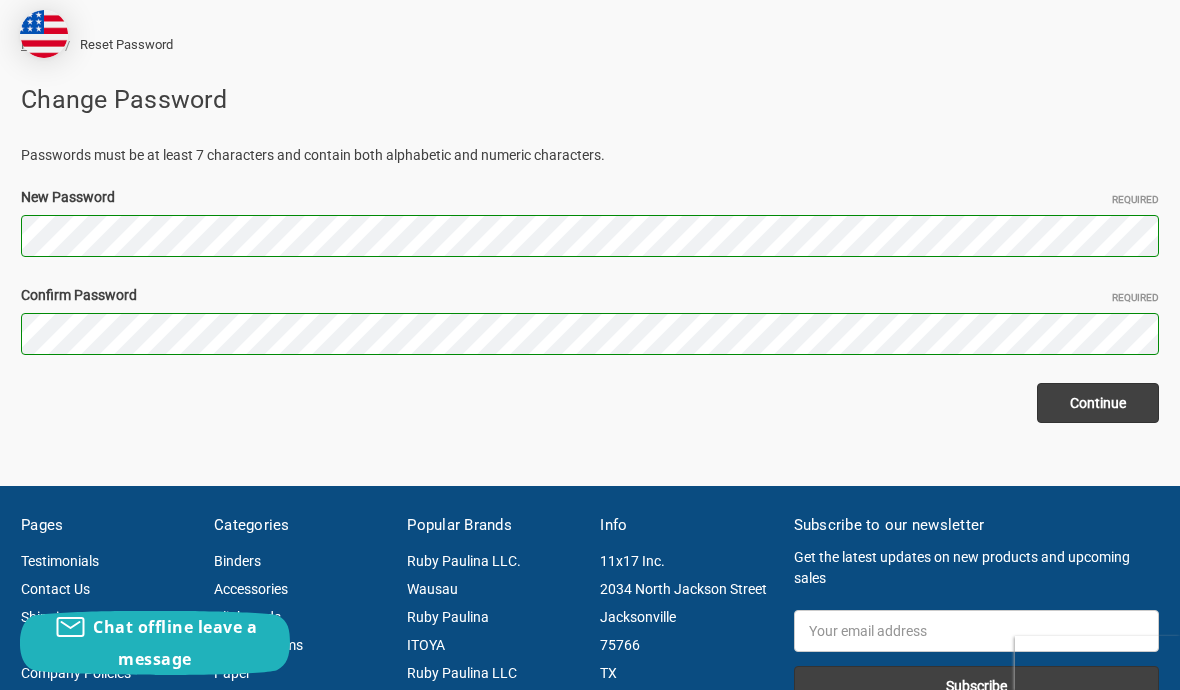 click on "Continue" at bounding box center (1098, 403) 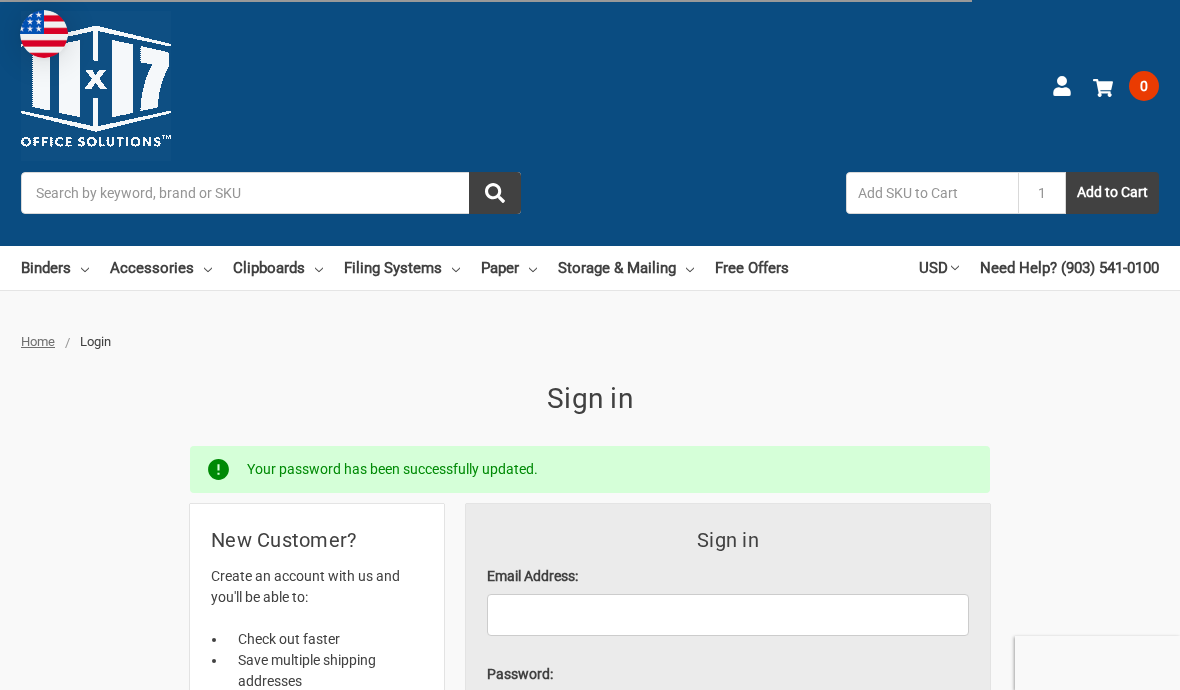 scroll, scrollTop: 0, scrollLeft: 0, axis: both 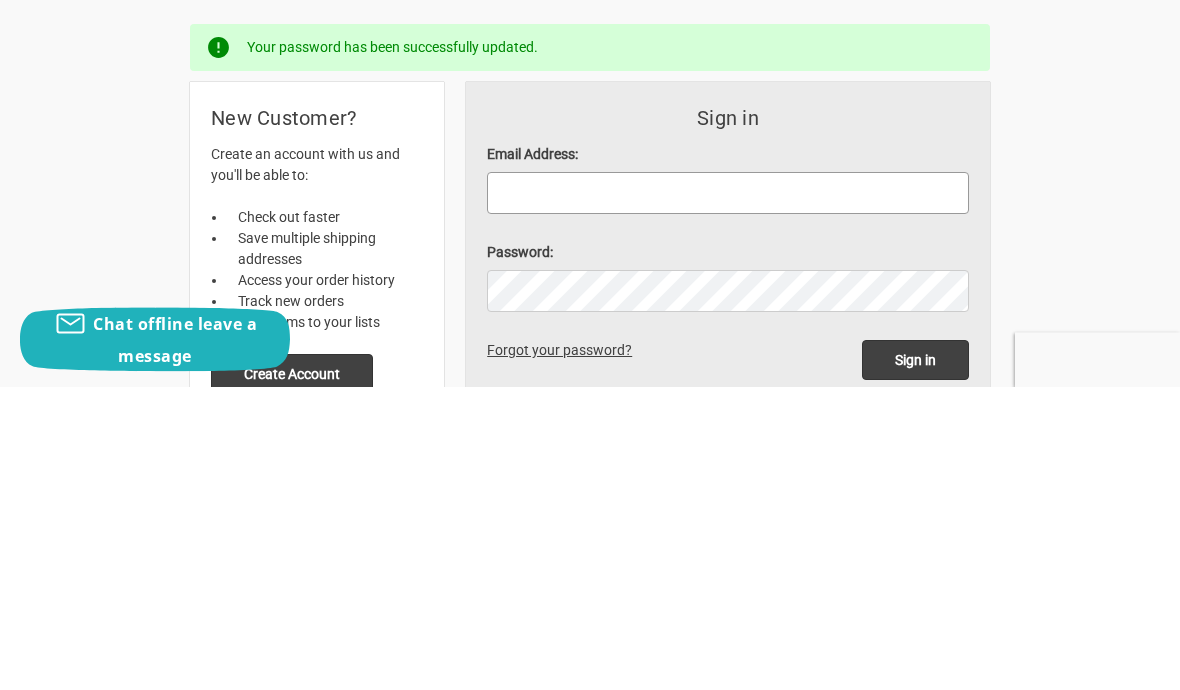 type on "[EMAIL]" 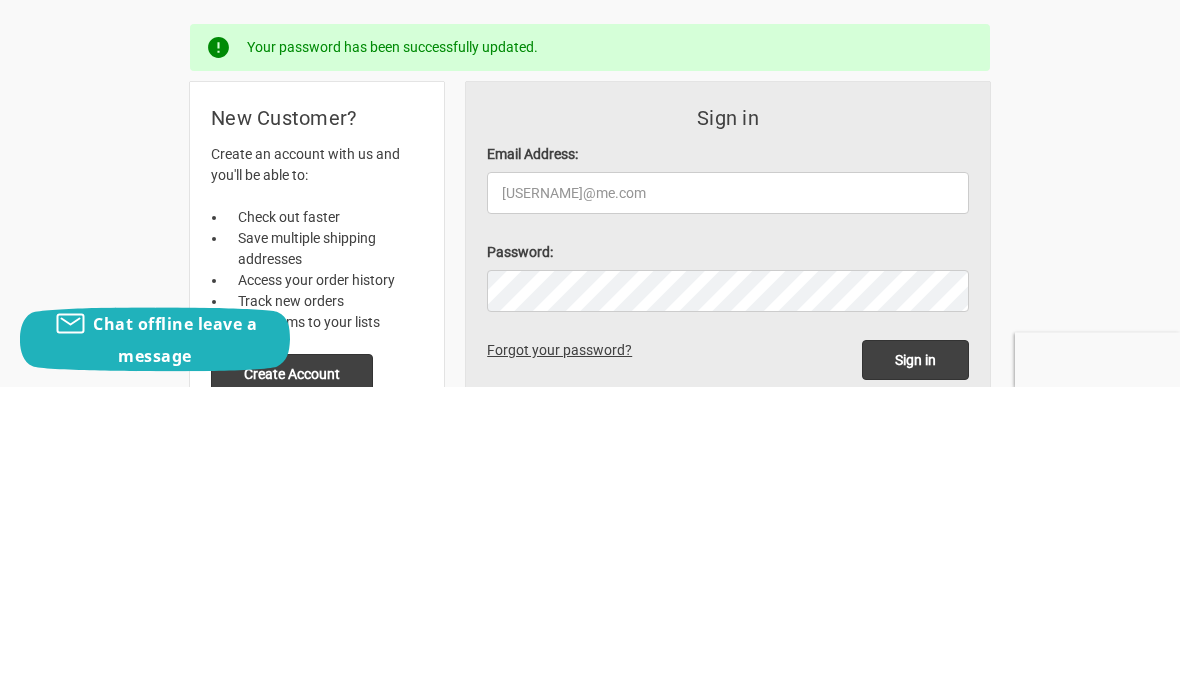 click on "Sign in" at bounding box center [915, 664] 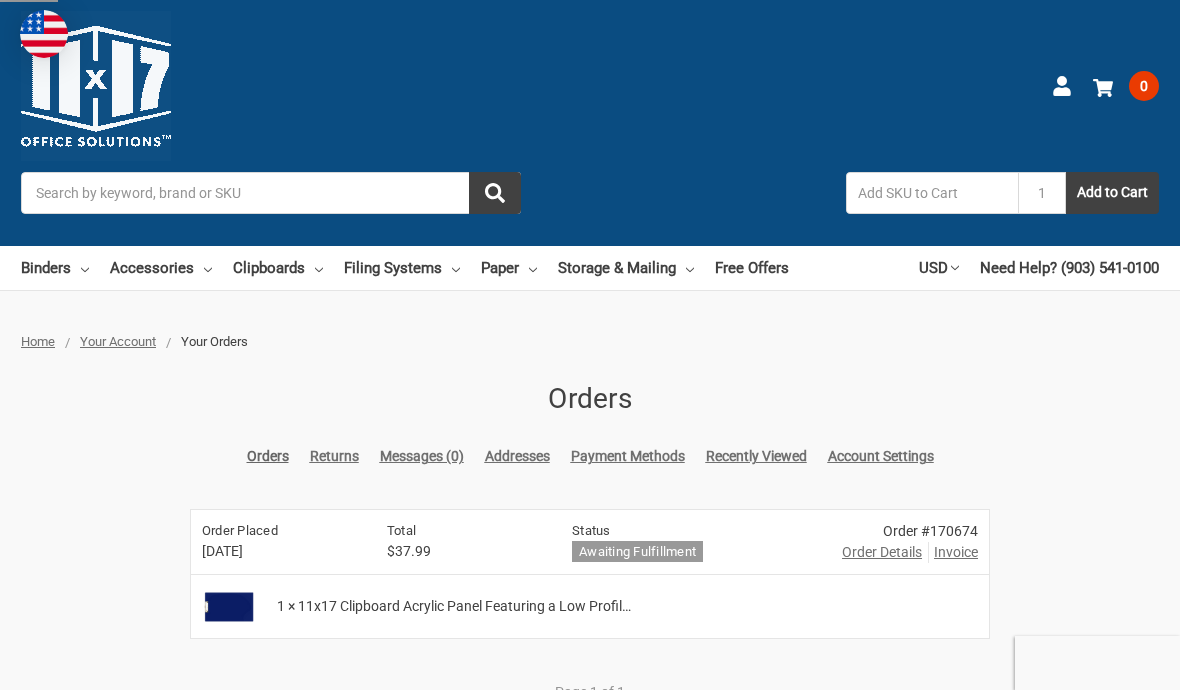 scroll, scrollTop: 0, scrollLeft: 0, axis: both 